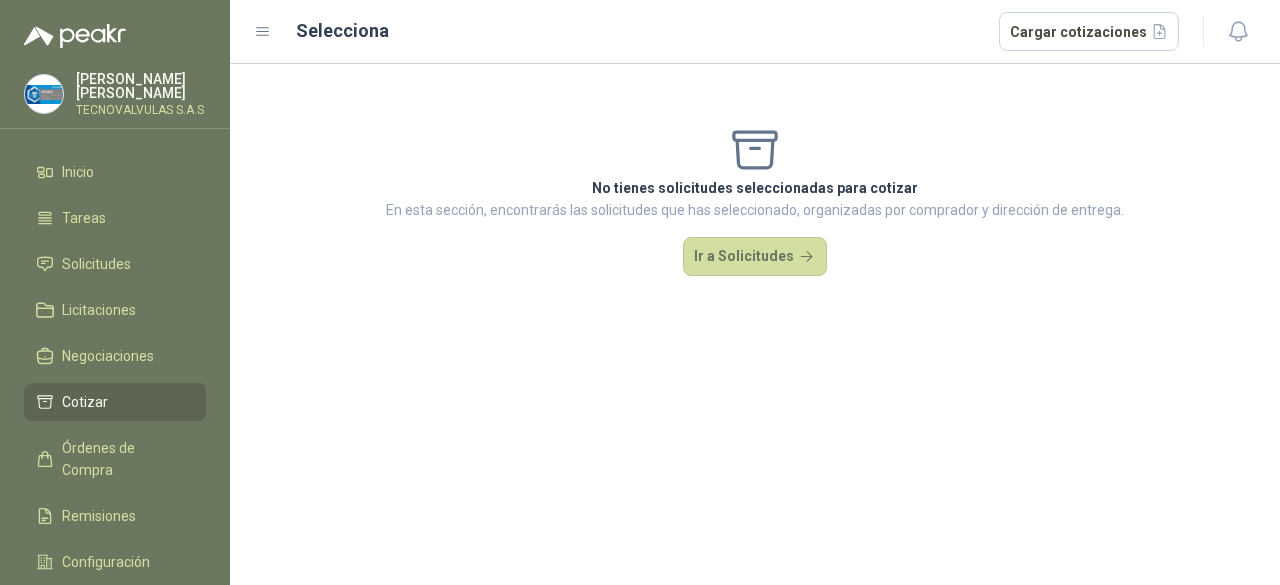 scroll, scrollTop: 0, scrollLeft: 0, axis: both 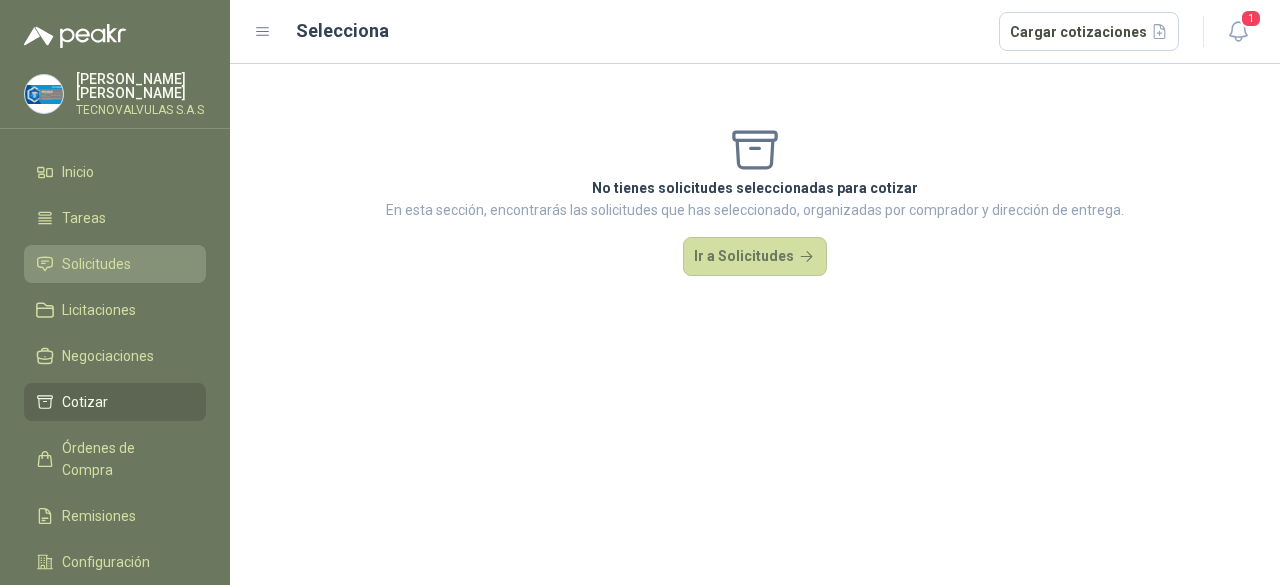 click on "Solicitudes" at bounding box center (96, 264) 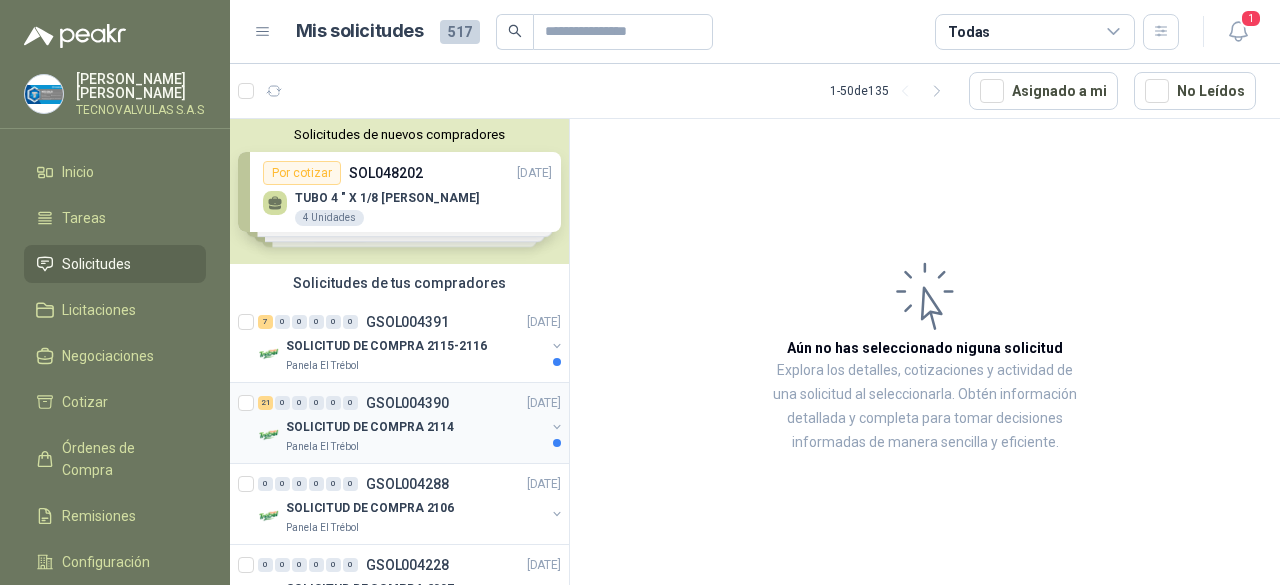 click on "Panela El Trébol" at bounding box center (415, 447) 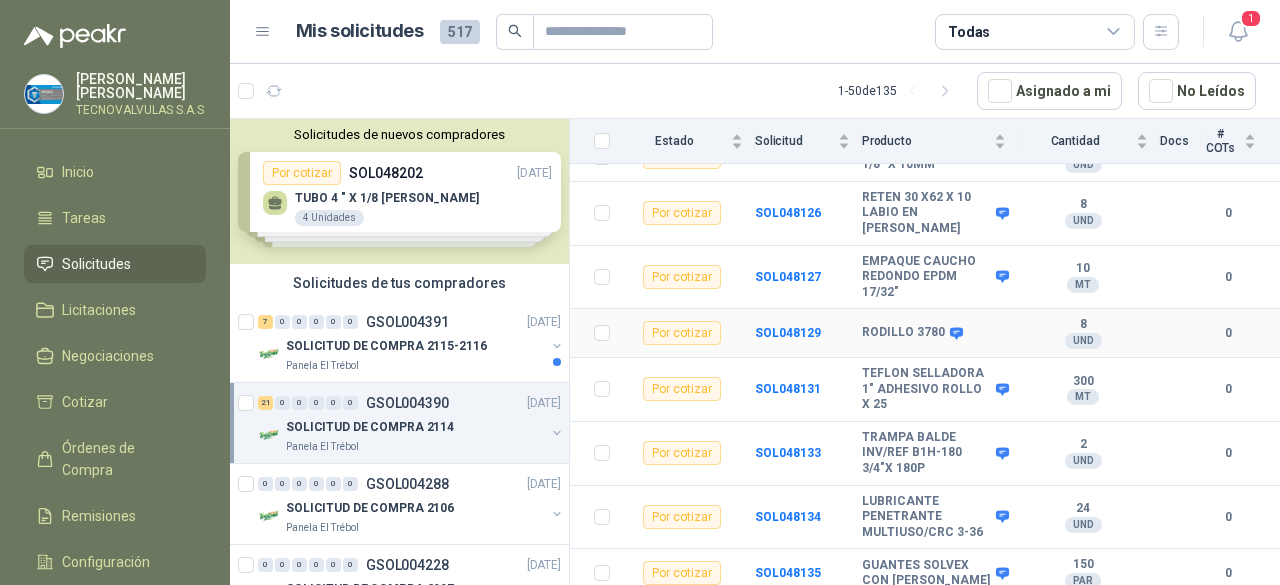 scroll, scrollTop: 611, scrollLeft: 0, axis: vertical 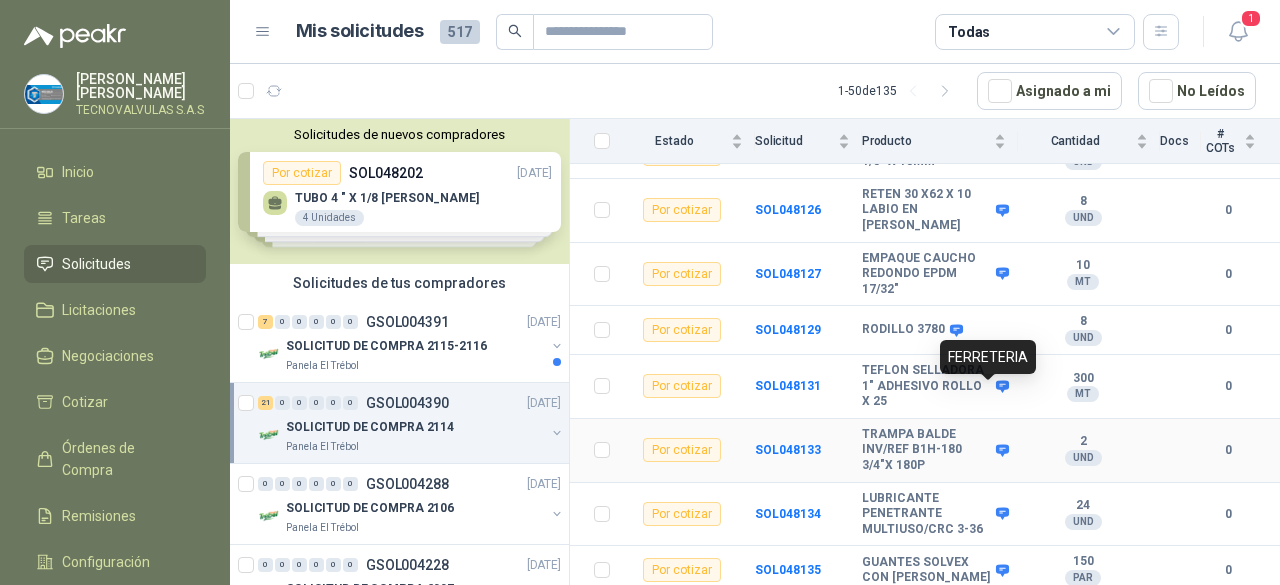 click 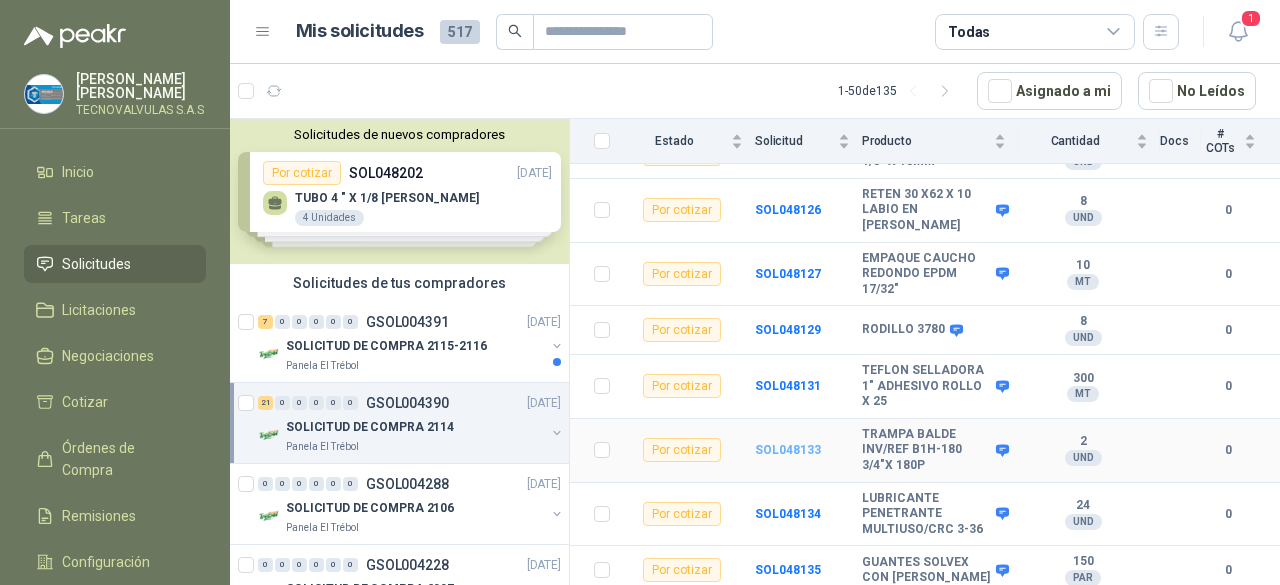 click on "SOL048133" at bounding box center (788, 450) 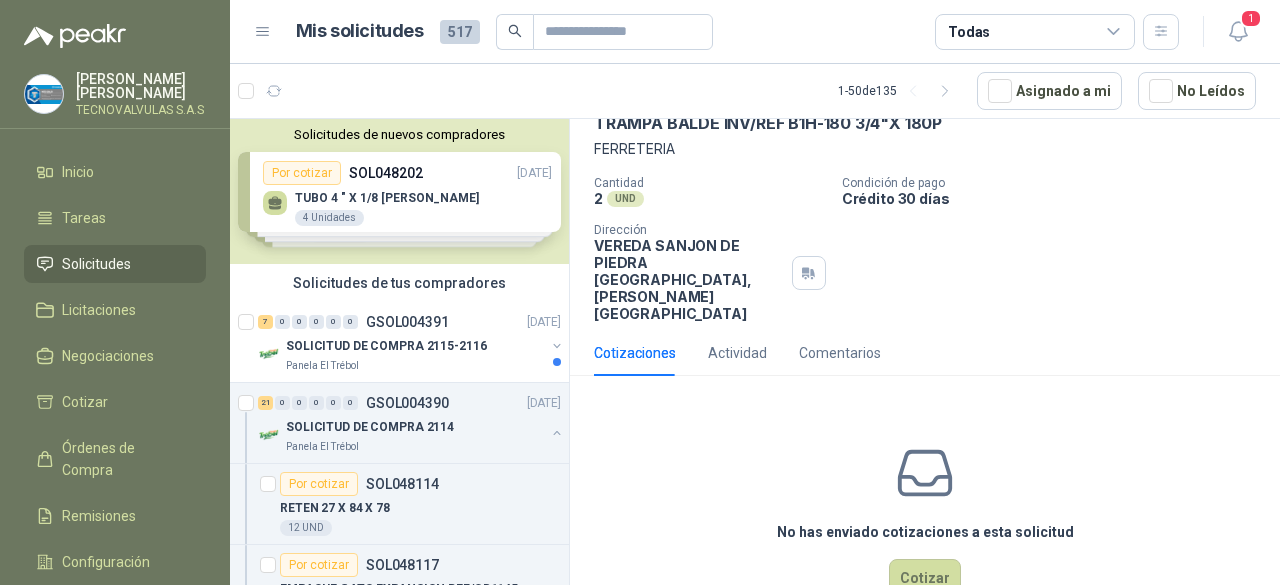 scroll, scrollTop: 124, scrollLeft: 0, axis: vertical 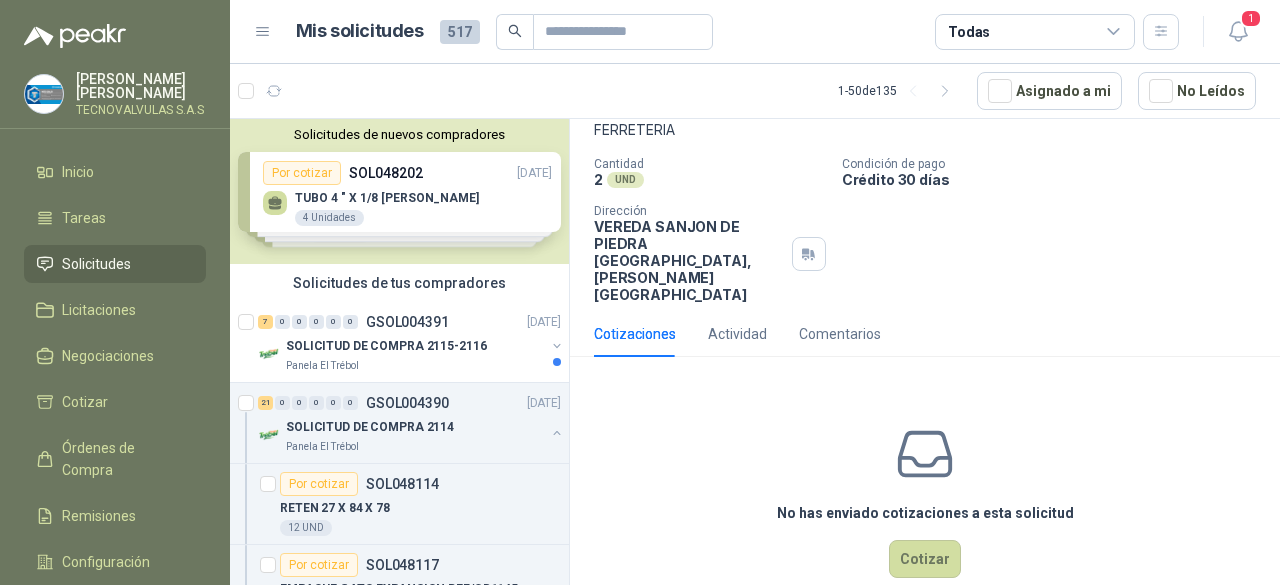 click on "No has enviado cotizaciones a esta solicitud Cotizar" at bounding box center (925, 500) 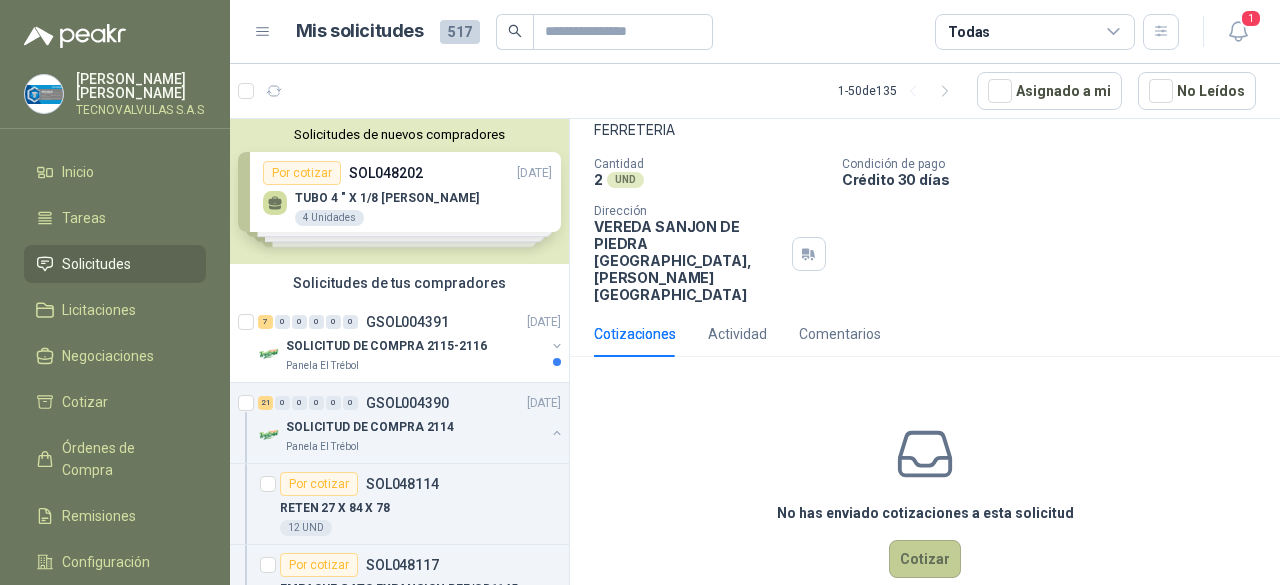 click on "Cotizar" at bounding box center [925, 559] 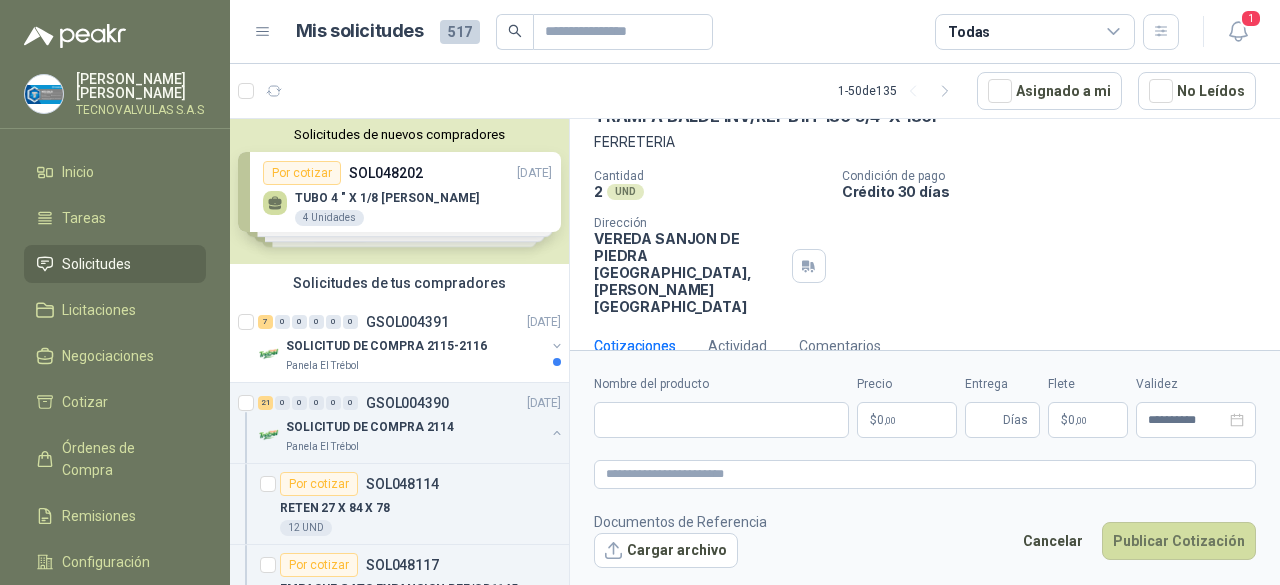 scroll, scrollTop: 110, scrollLeft: 0, axis: vertical 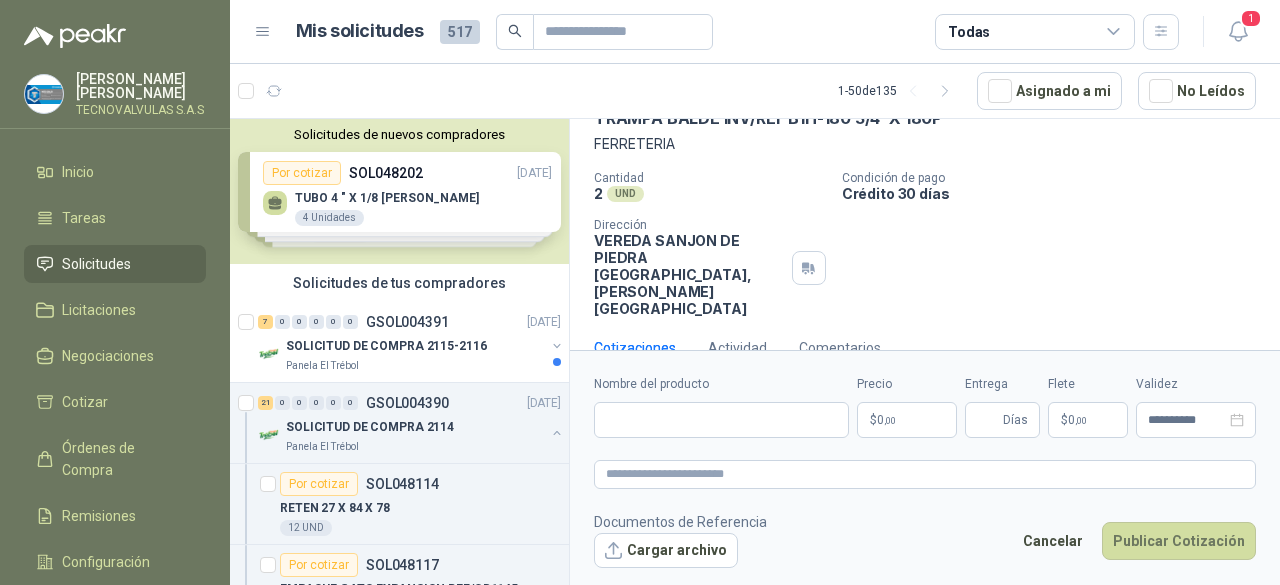 type 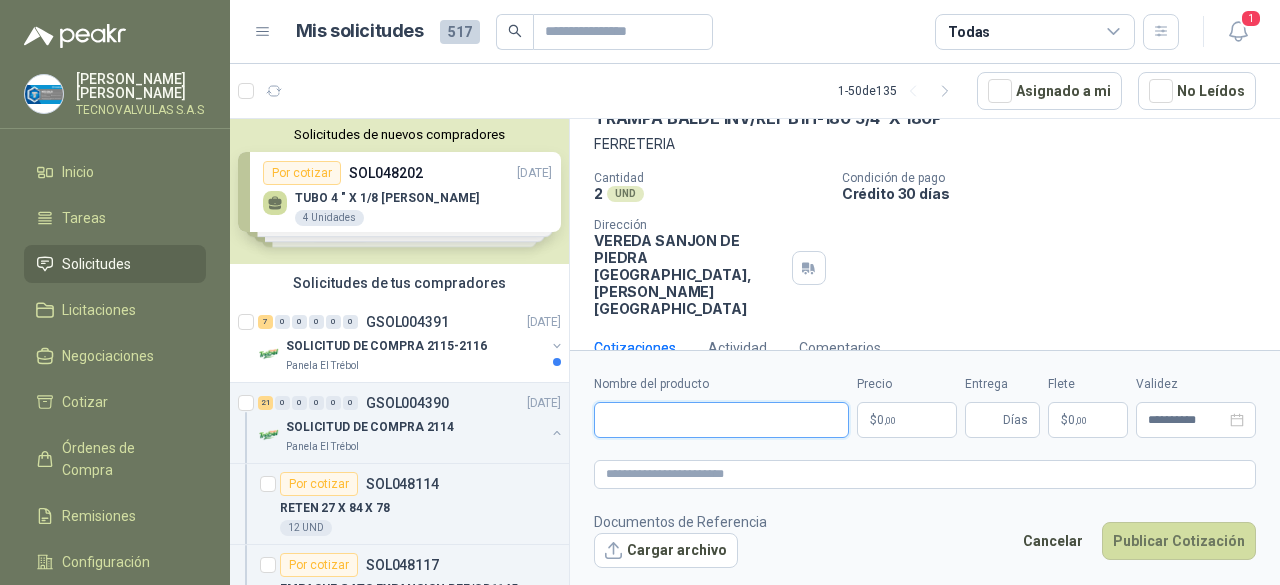 click on "Nombre del producto" at bounding box center (721, 420) 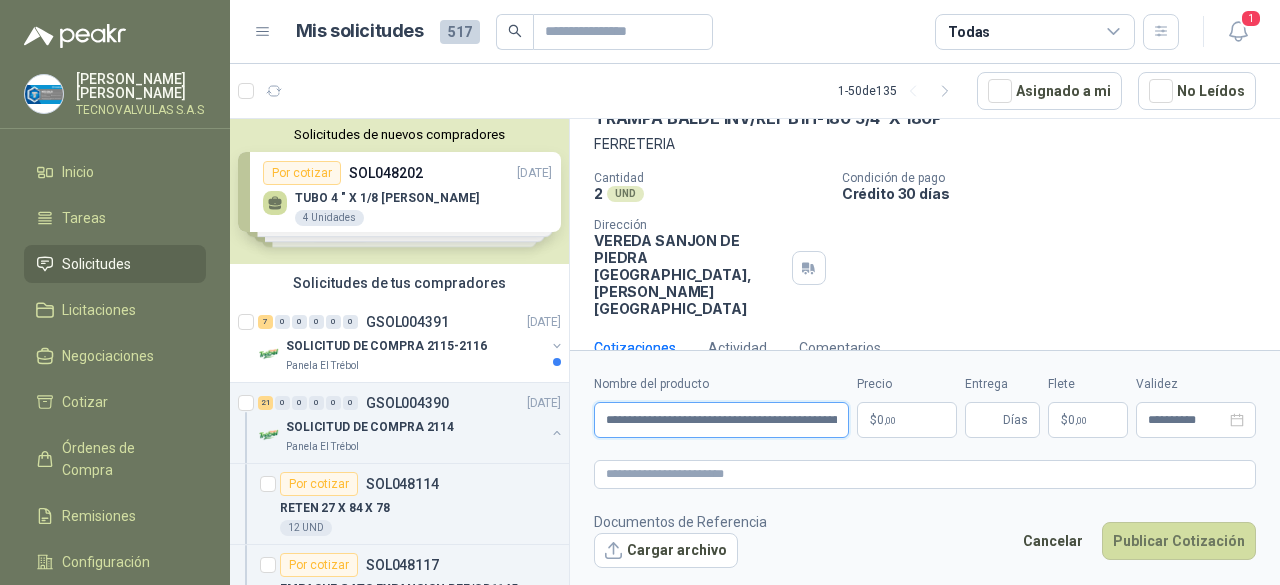 scroll, scrollTop: 0, scrollLeft: 335, axis: horizontal 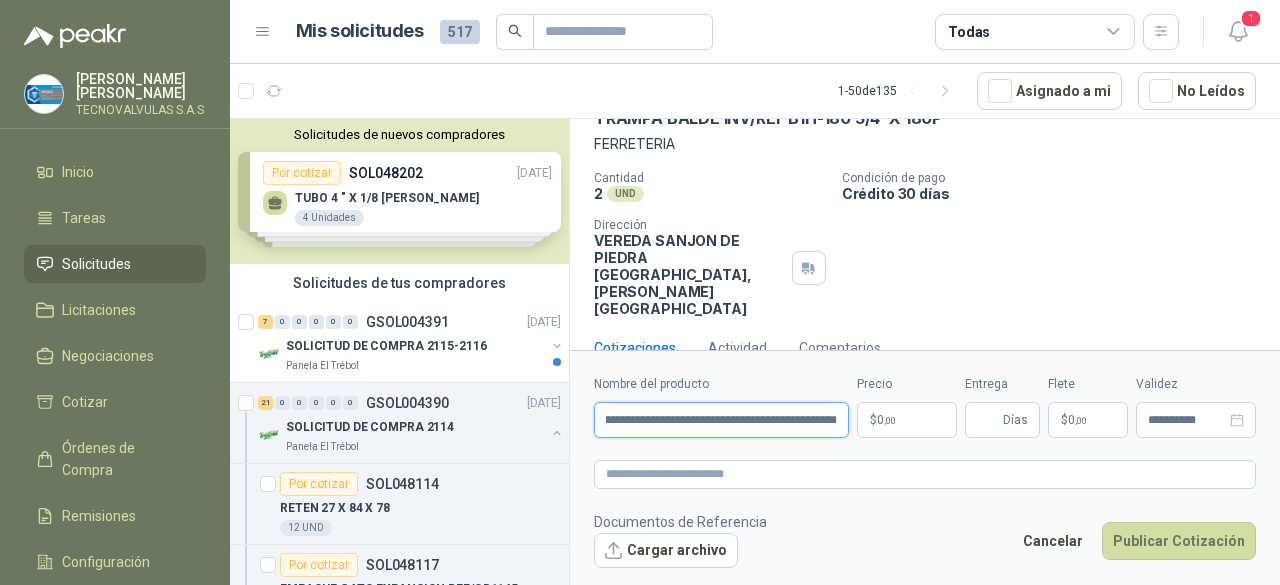 type on "**********" 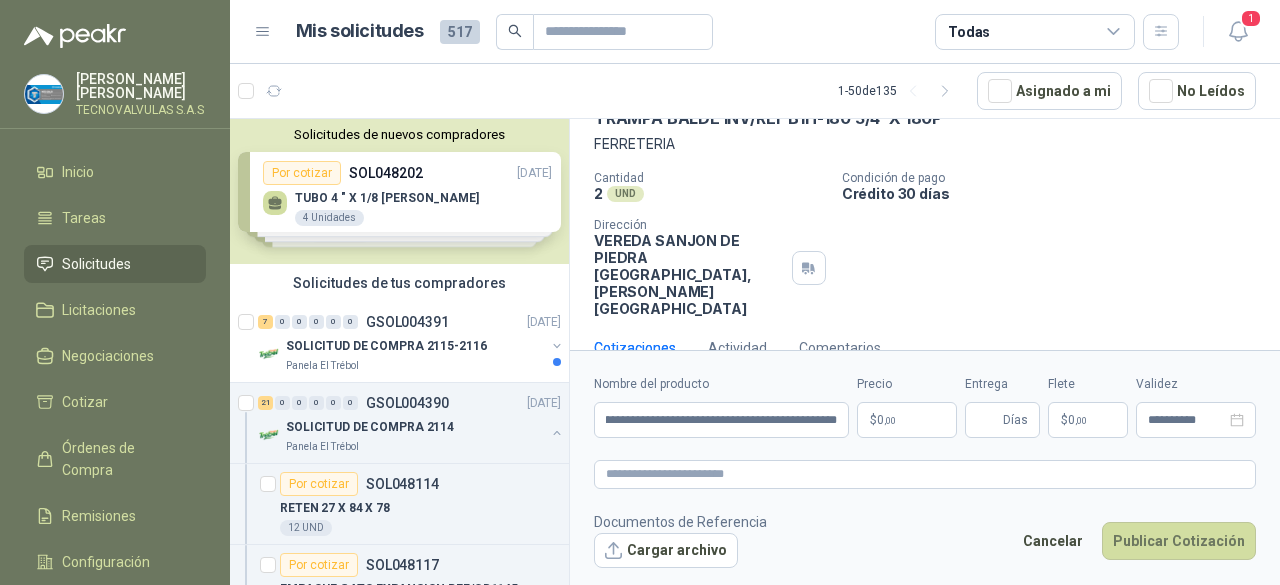 click on "$  0 ,00" at bounding box center [907, 420] 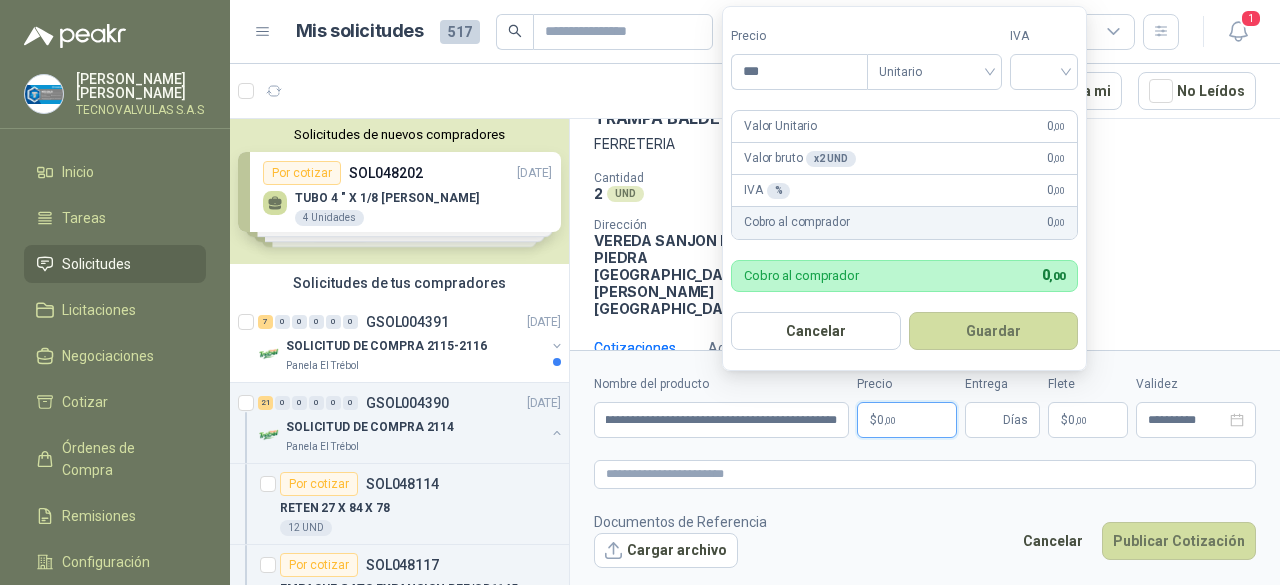 scroll, scrollTop: 0, scrollLeft: 0, axis: both 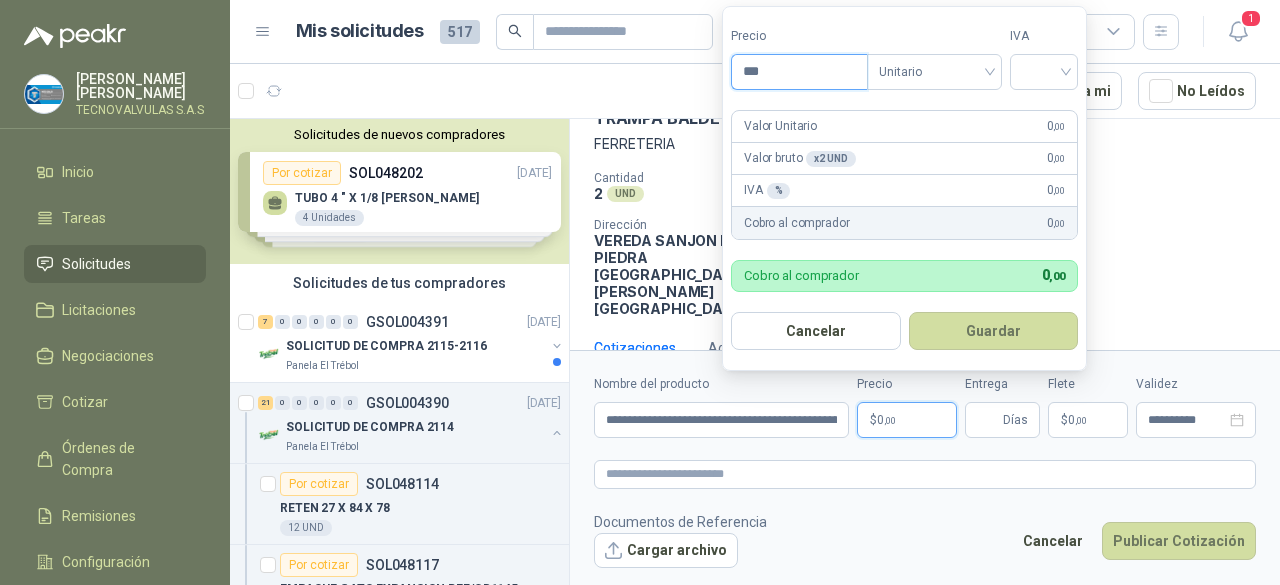 click on "***" at bounding box center [799, 72] 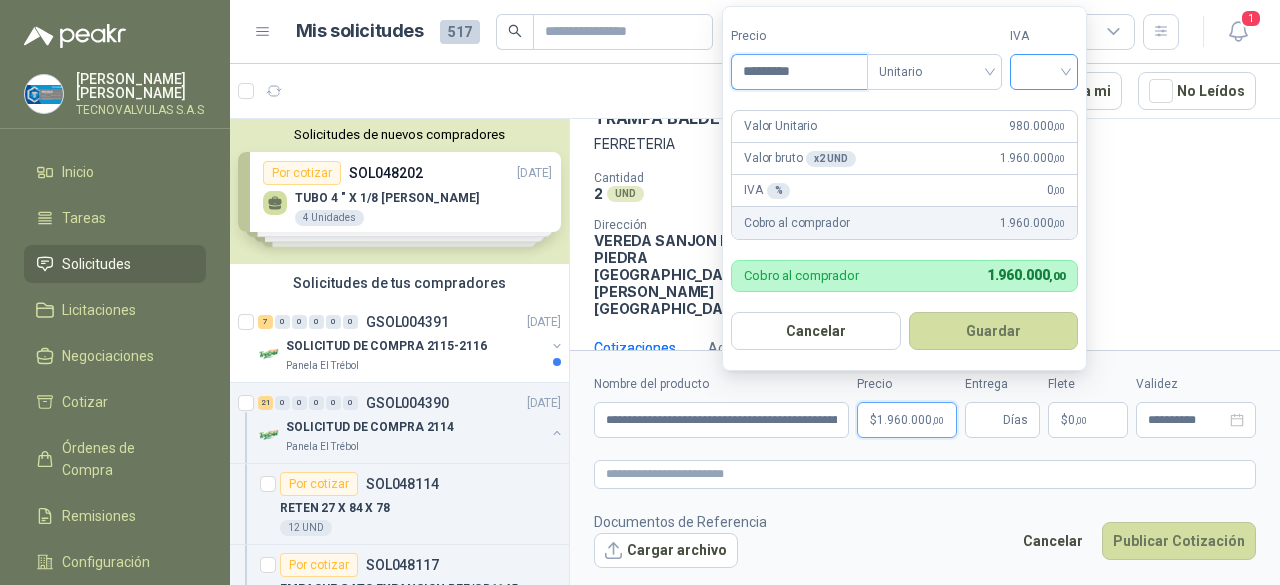 type on "*********" 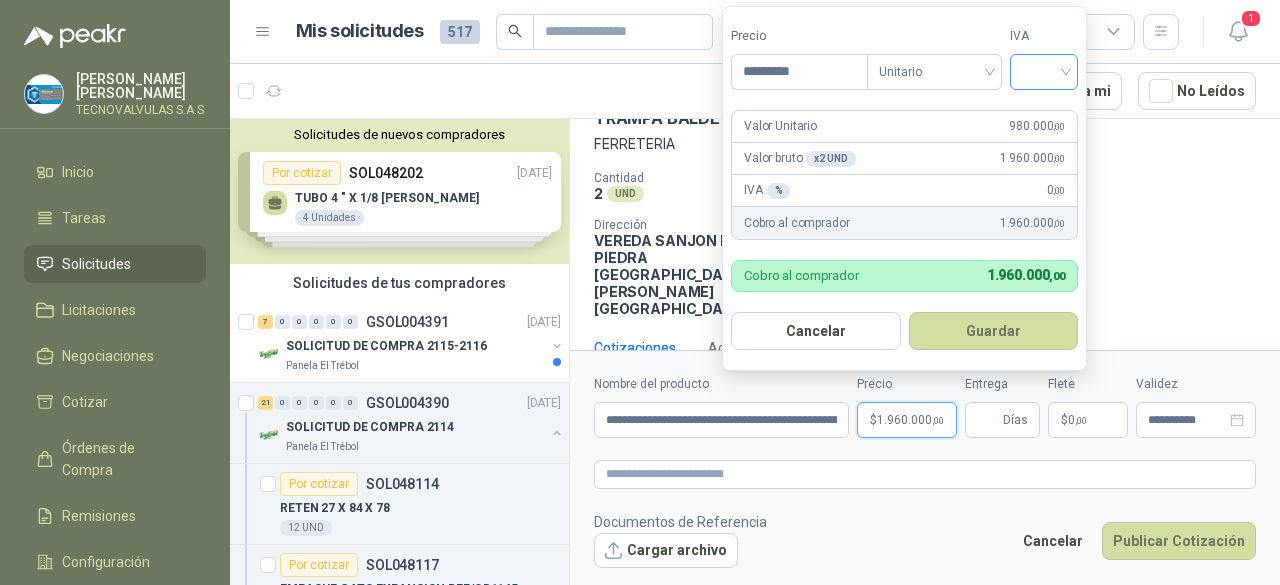 click at bounding box center [1044, 70] 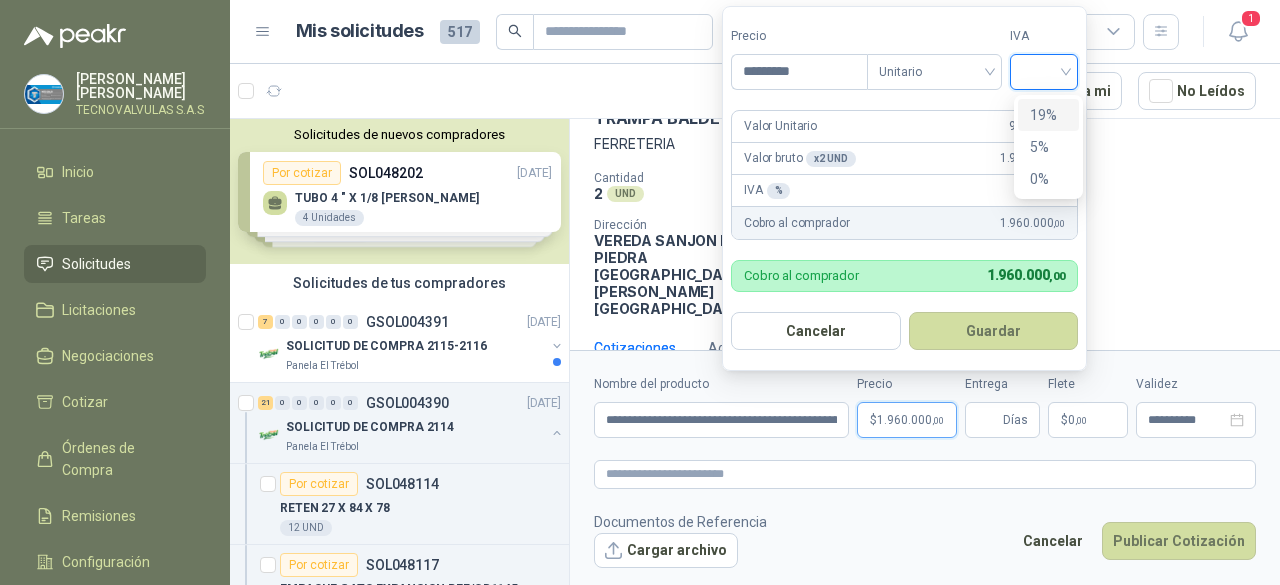 click on "19%" at bounding box center [1048, 115] 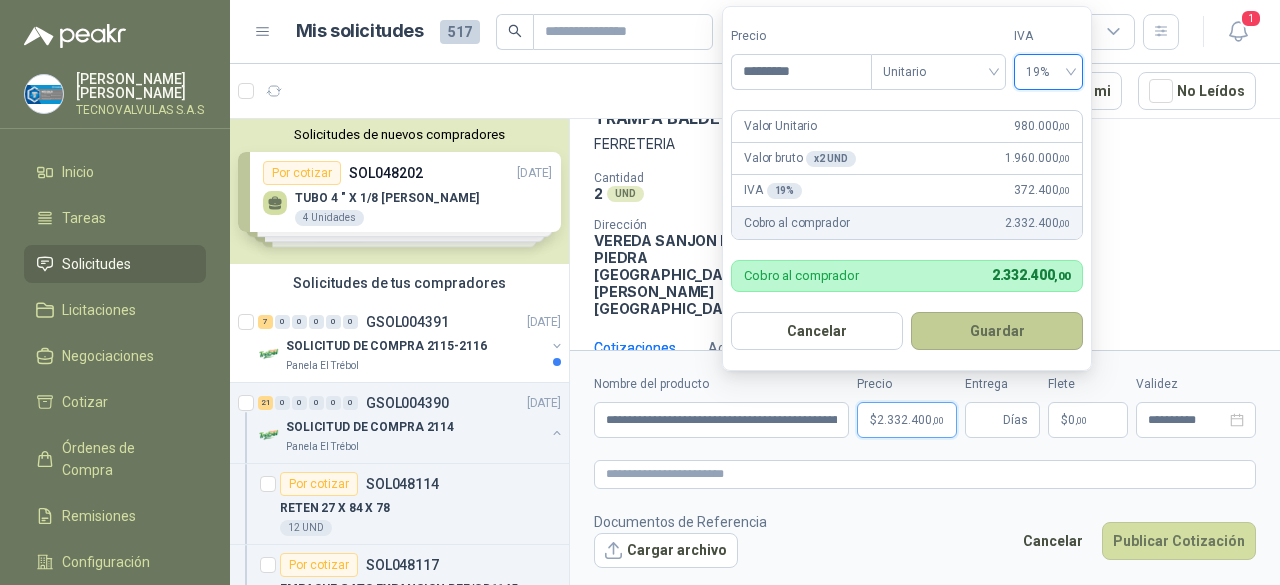 click on "Guardar" at bounding box center (997, 331) 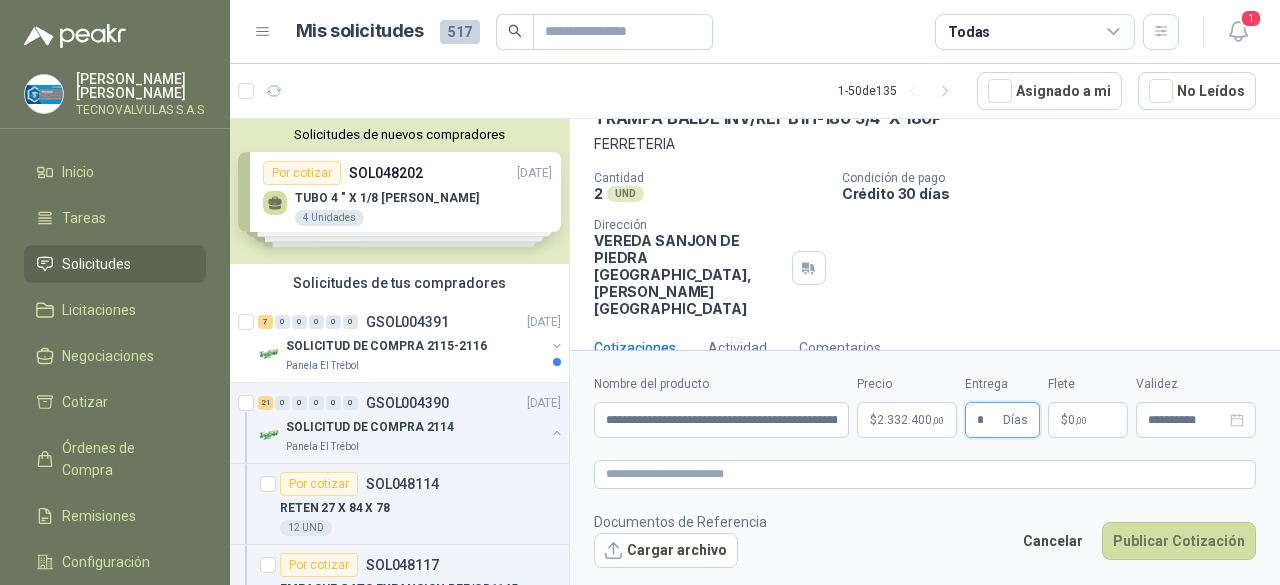 type on "*" 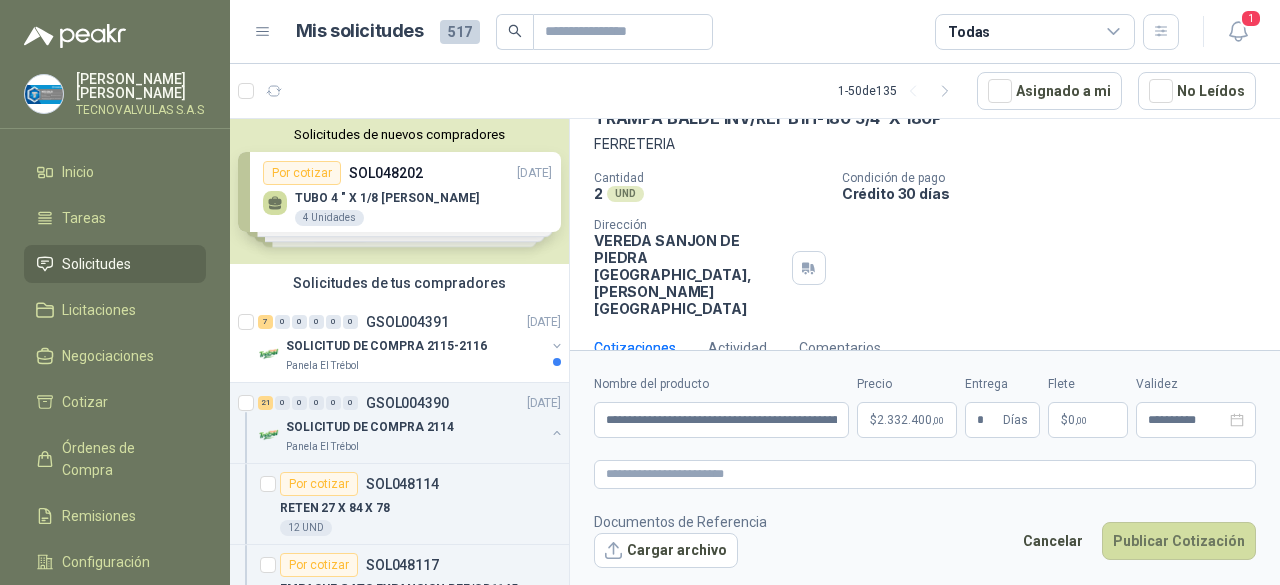 click on "$    0 ,00" at bounding box center (1088, 420) 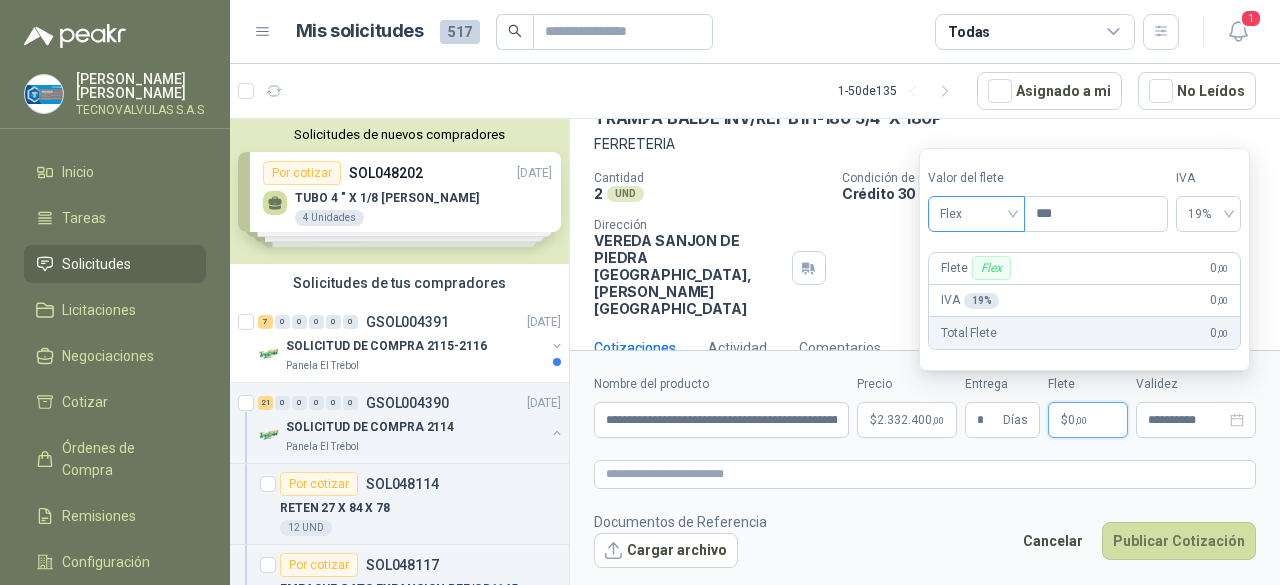 click on "Flex" at bounding box center [976, 214] 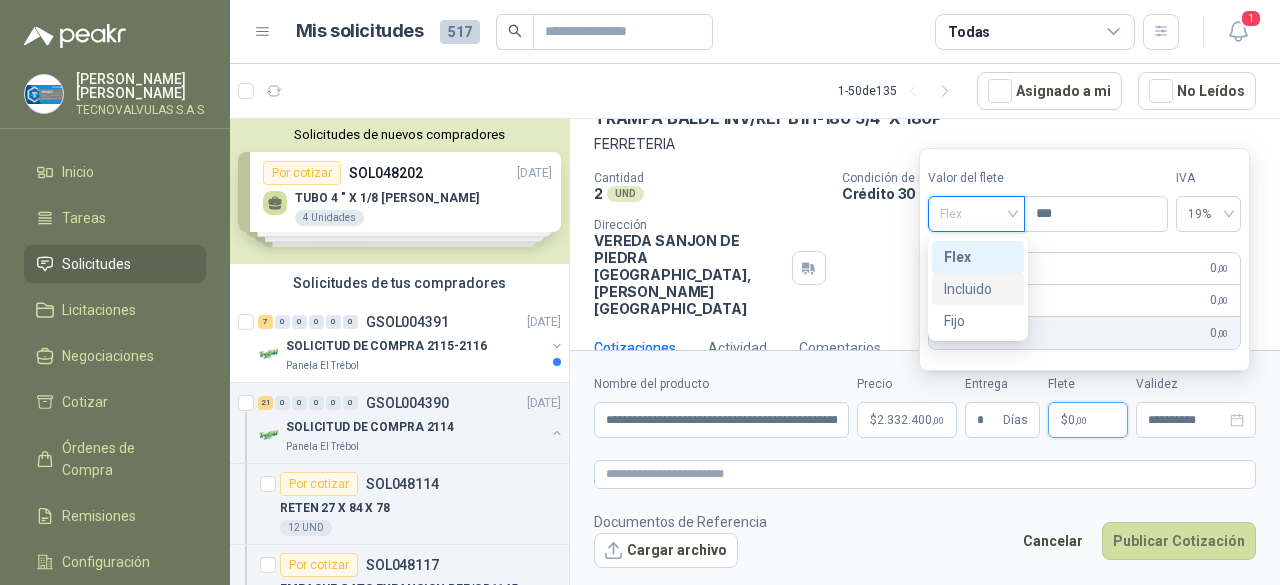 click on "Incluido" at bounding box center (978, 289) 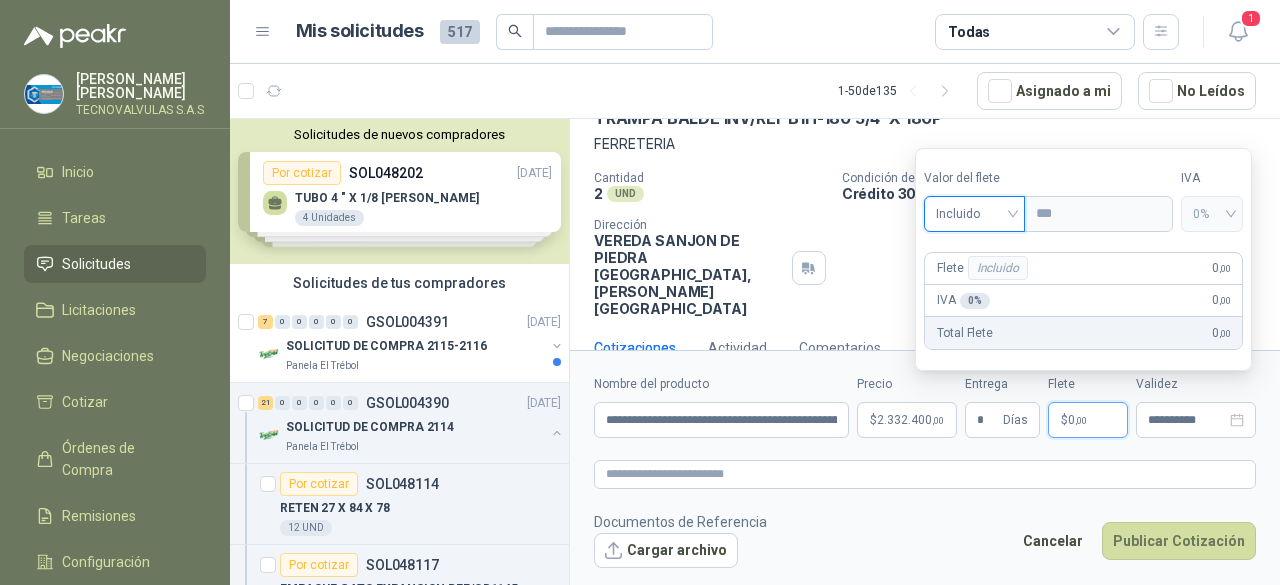 click on "**********" at bounding box center [925, 471] 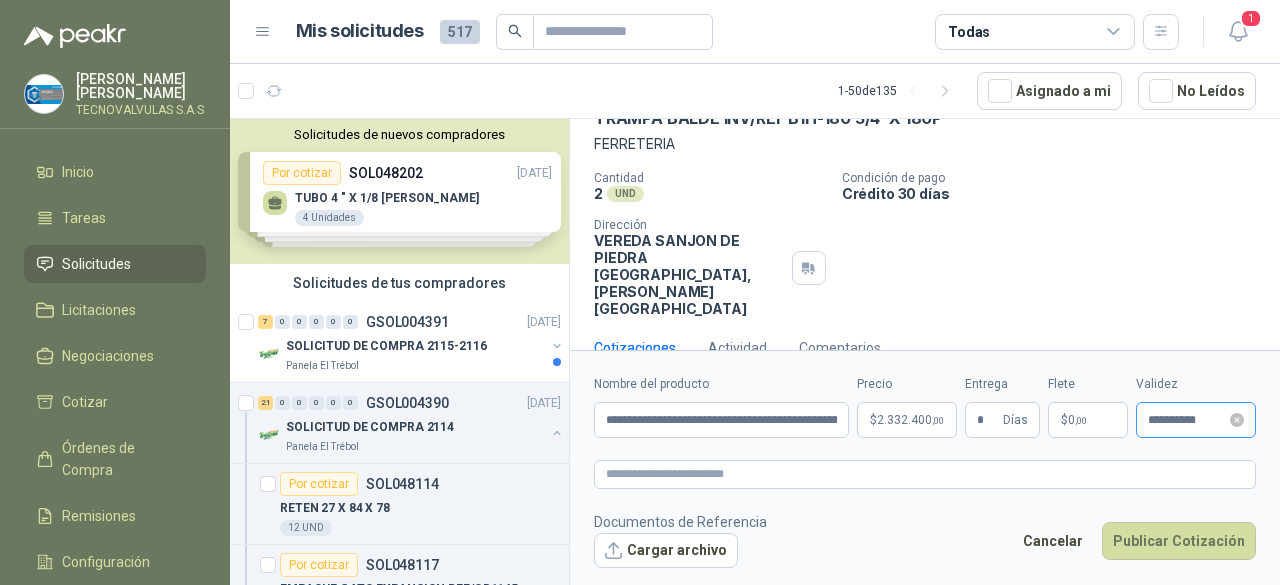 click on "**********" at bounding box center (1196, 420) 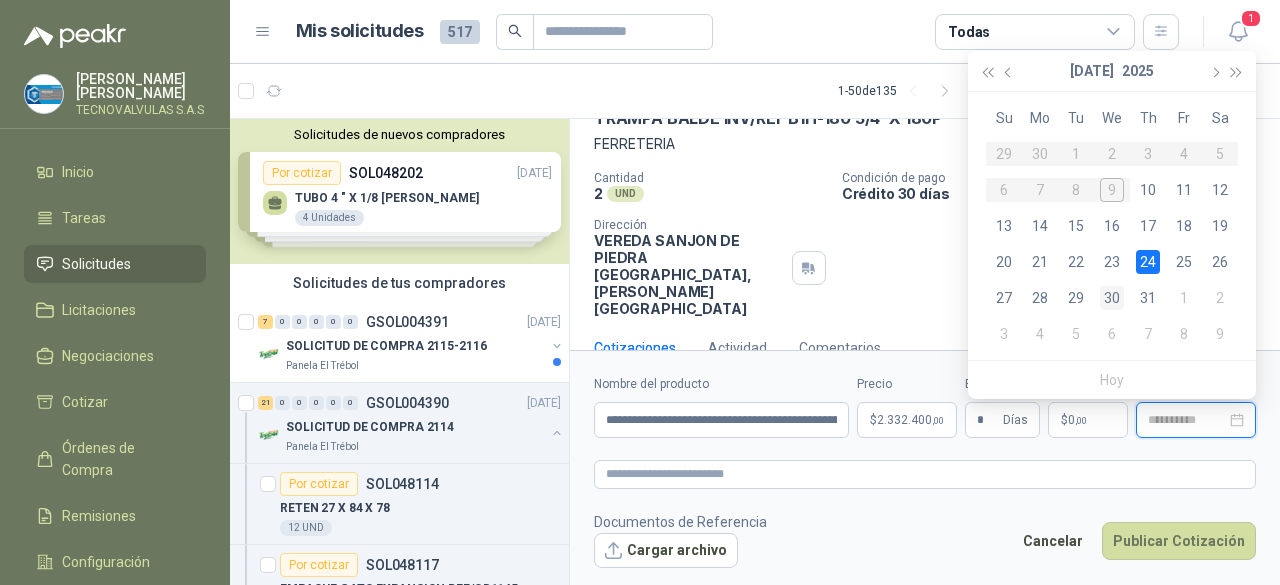 type on "**********" 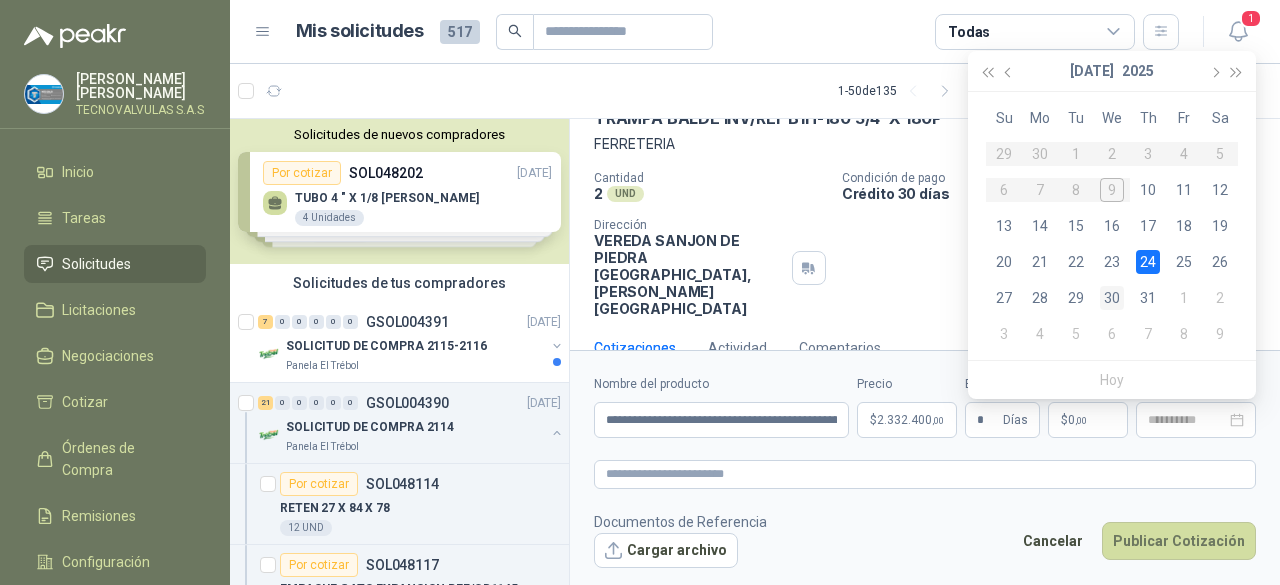 click on "30" at bounding box center [1112, 298] 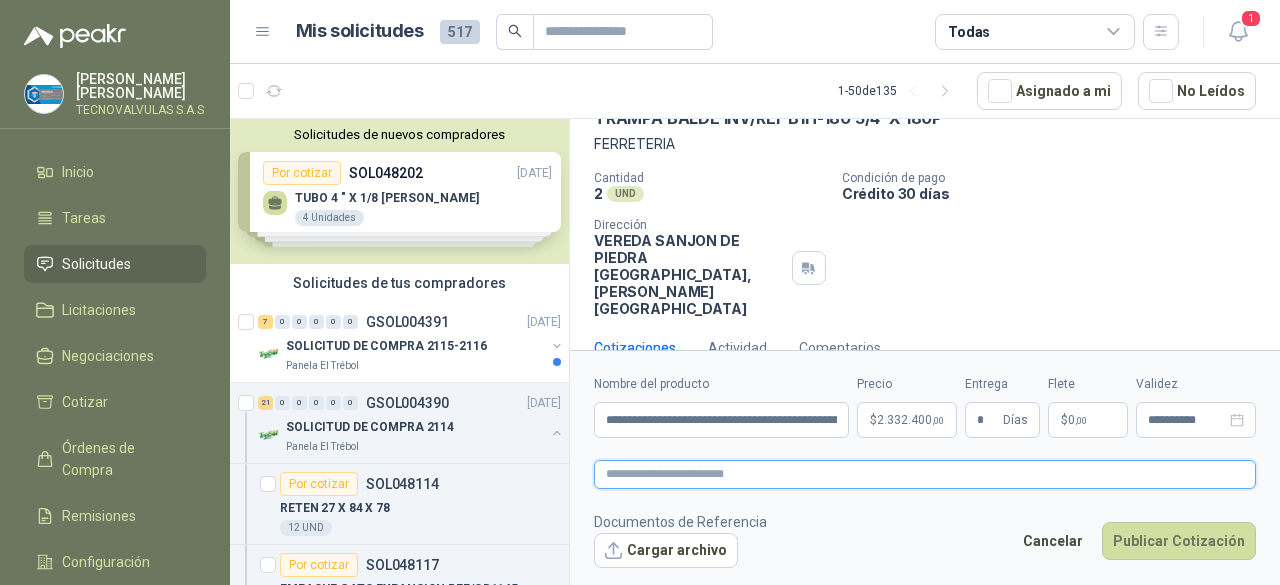 click at bounding box center [925, 474] 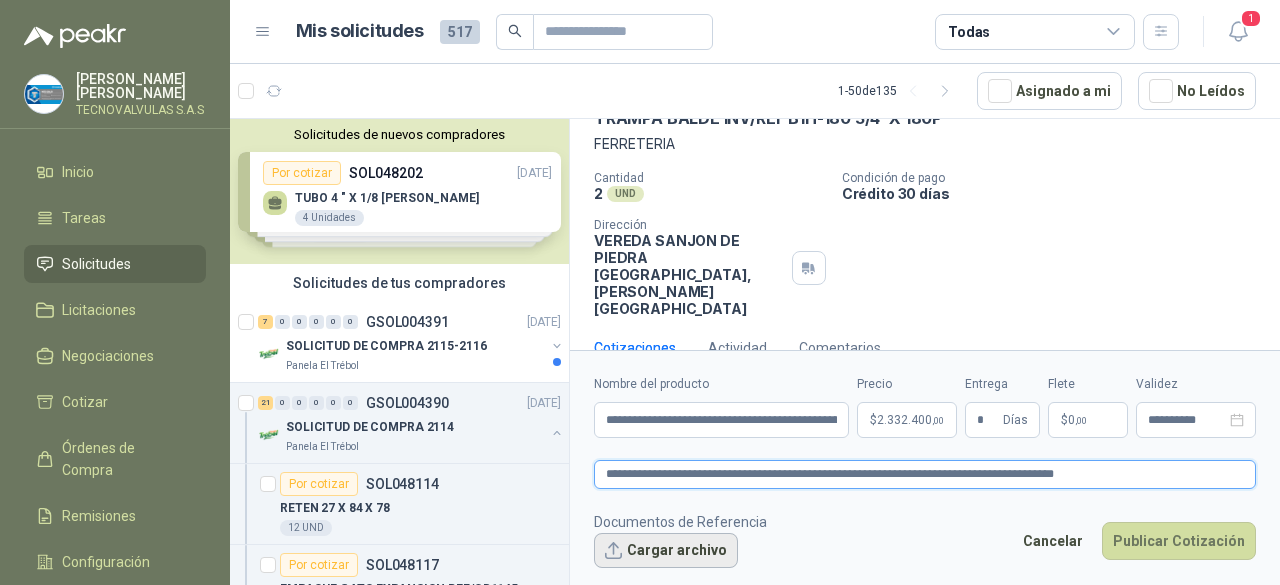 type on "**********" 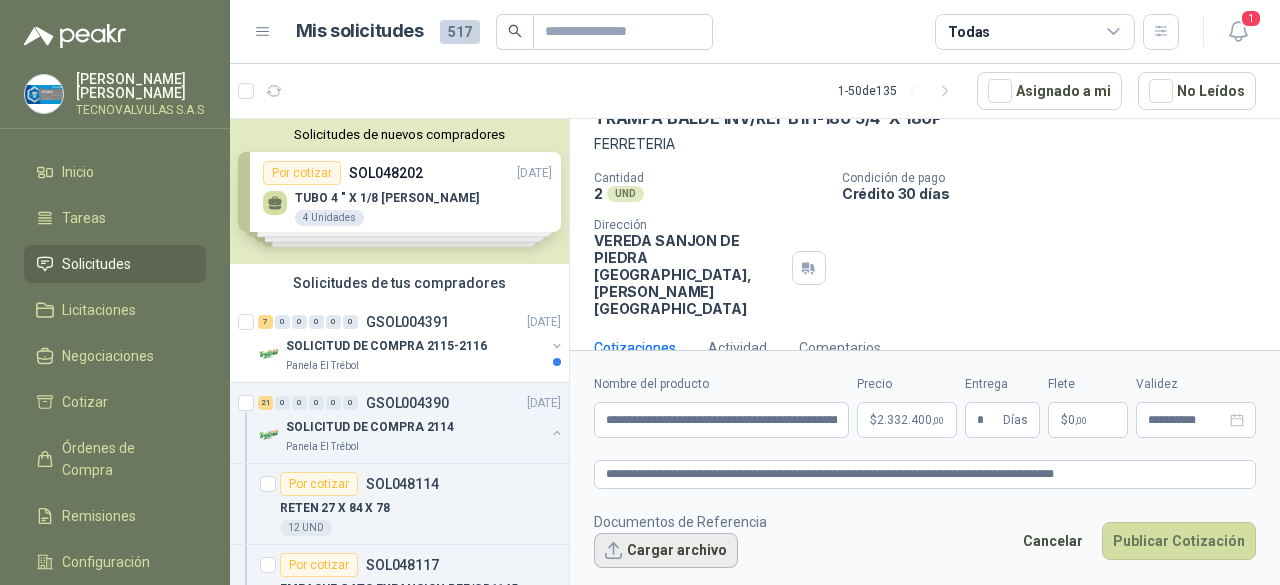 click on "Cargar archivo" at bounding box center (666, 551) 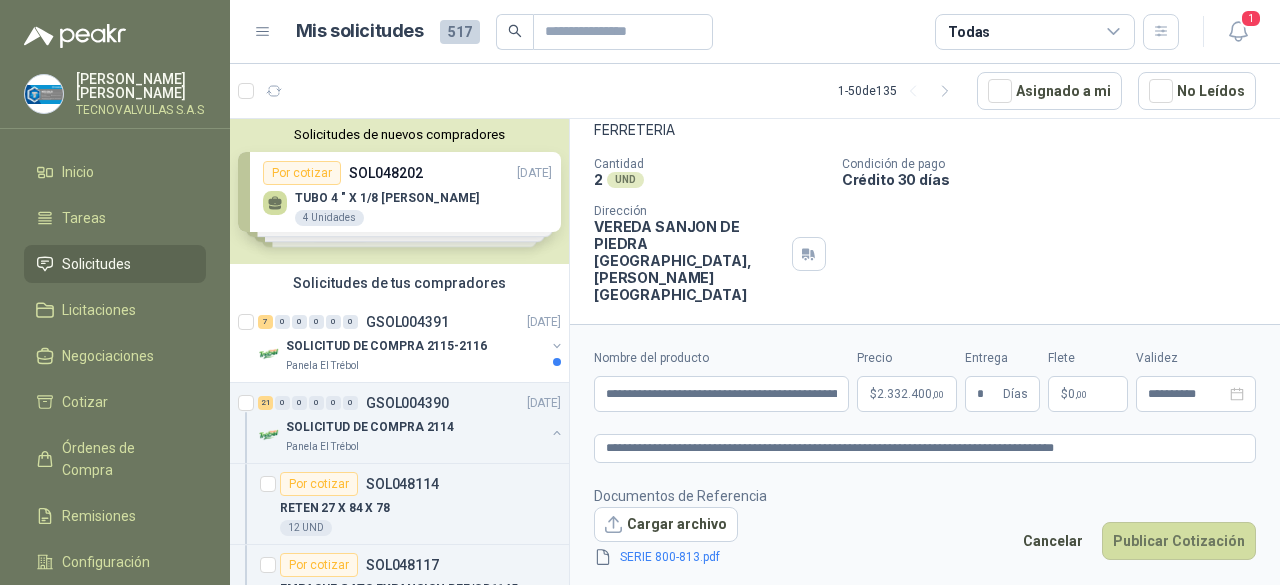 scroll, scrollTop: 0, scrollLeft: 0, axis: both 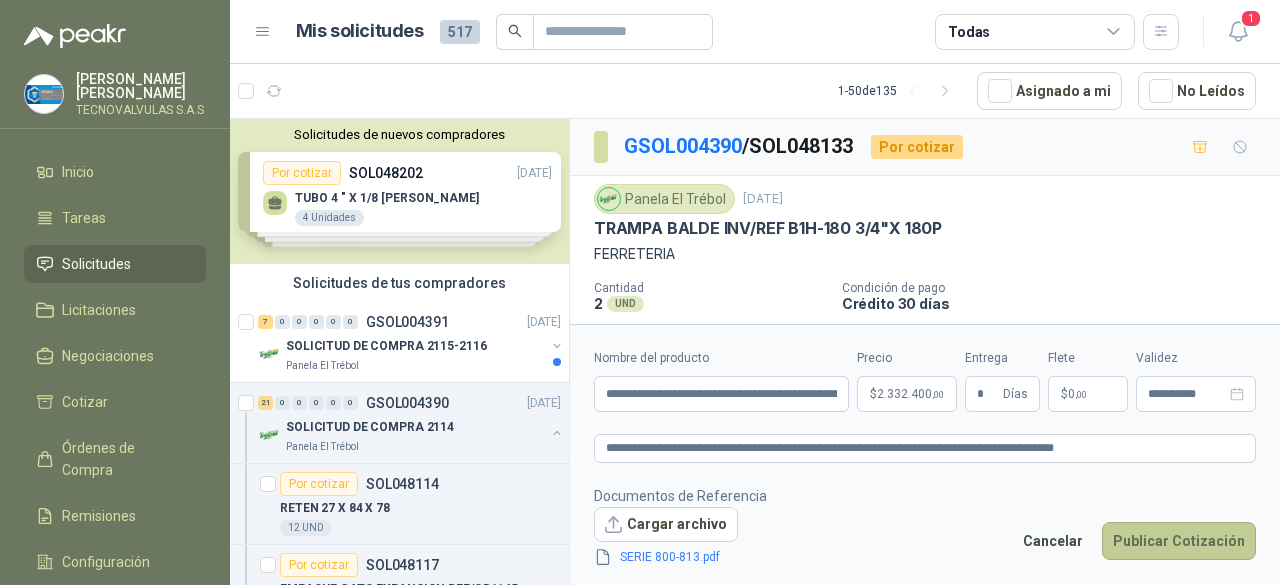 click on "Publicar Cotización" at bounding box center [1179, 541] 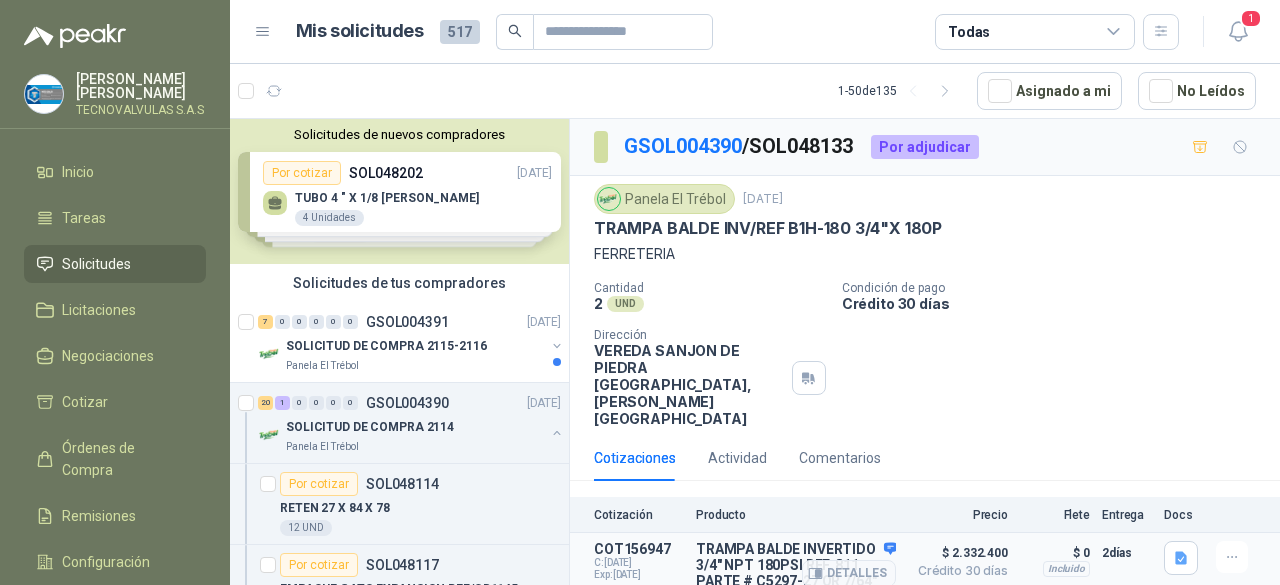 scroll, scrollTop: 44, scrollLeft: 0, axis: vertical 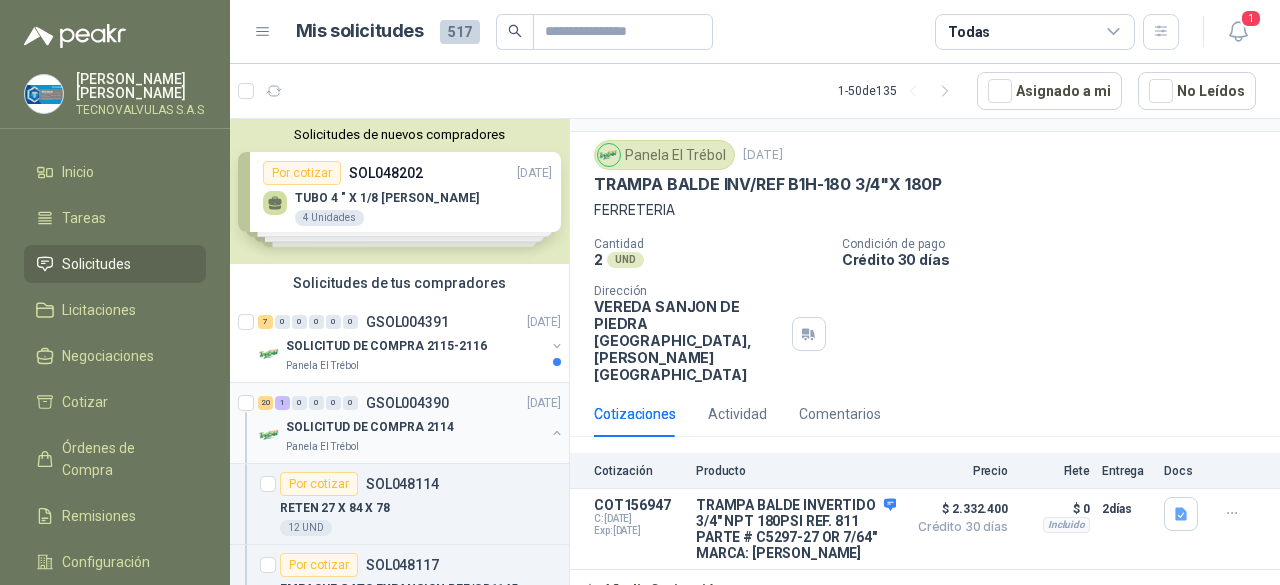 click on "SOLICITUD DE COMPRA 2114" at bounding box center (415, 427) 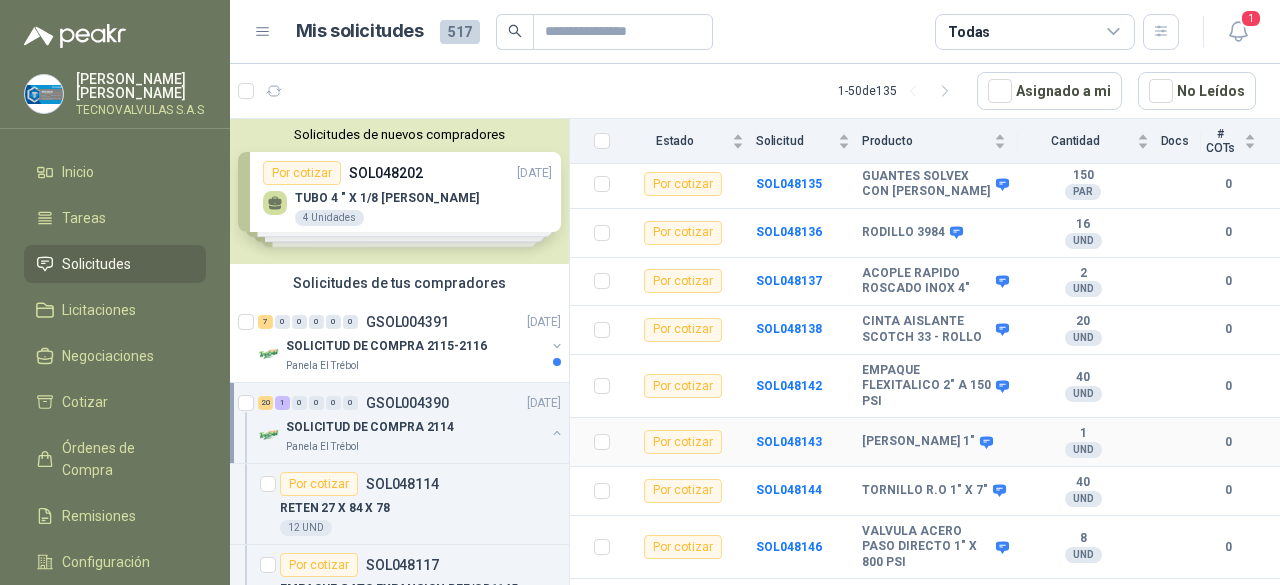 scroll, scrollTop: 998, scrollLeft: 0, axis: vertical 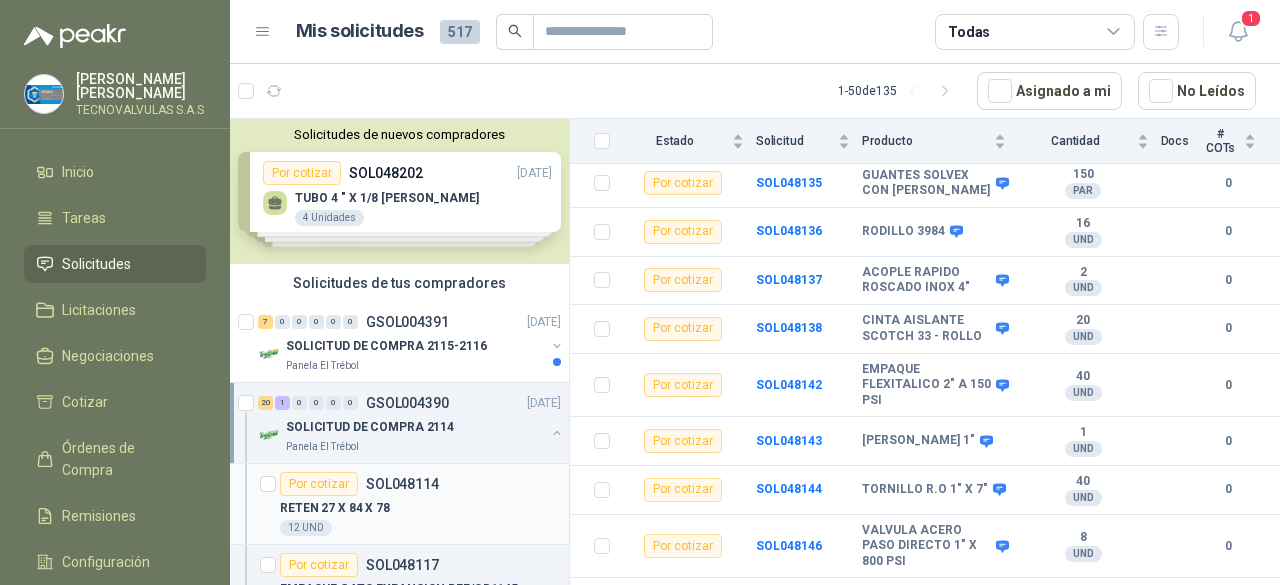 click on "Por cotizar SOL048114" at bounding box center (420, 484) 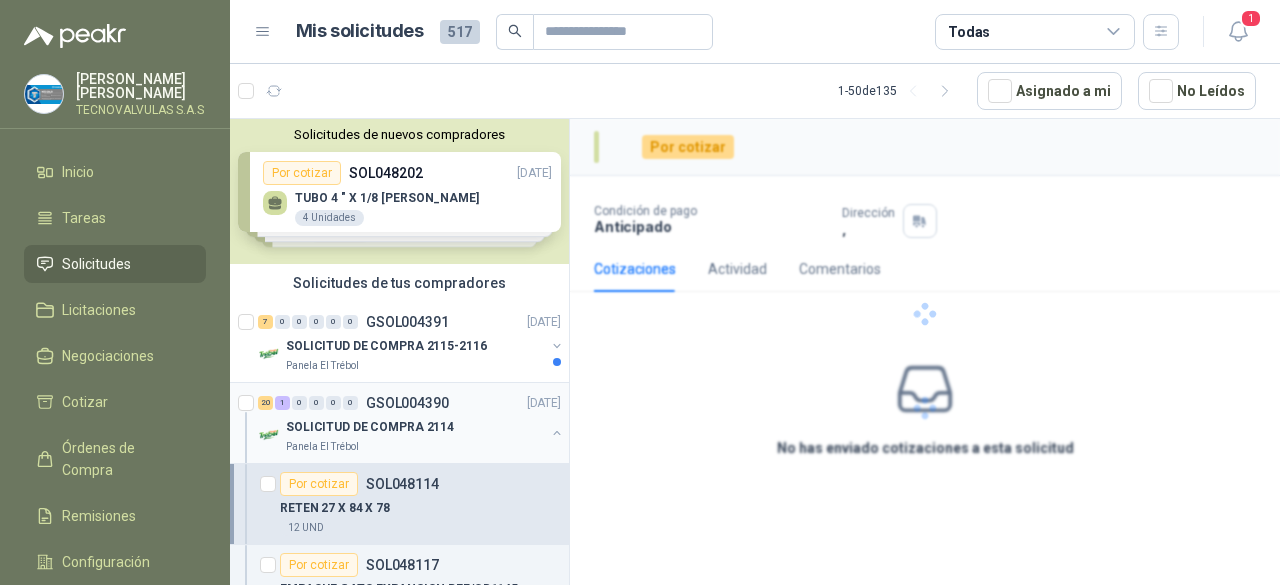 click on "20   1   0   0   0   0   GSOL004390 [DATE]" at bounding box center [411, 403] 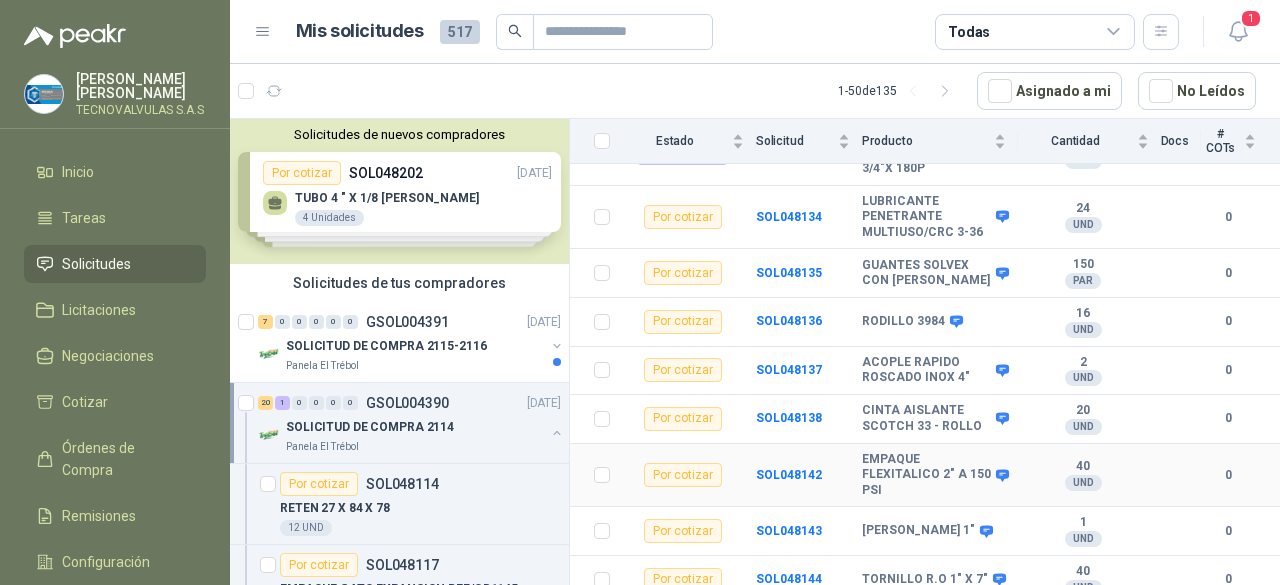 scroll, scrollTop: 998, scrollLeft: 0, axis: vertical 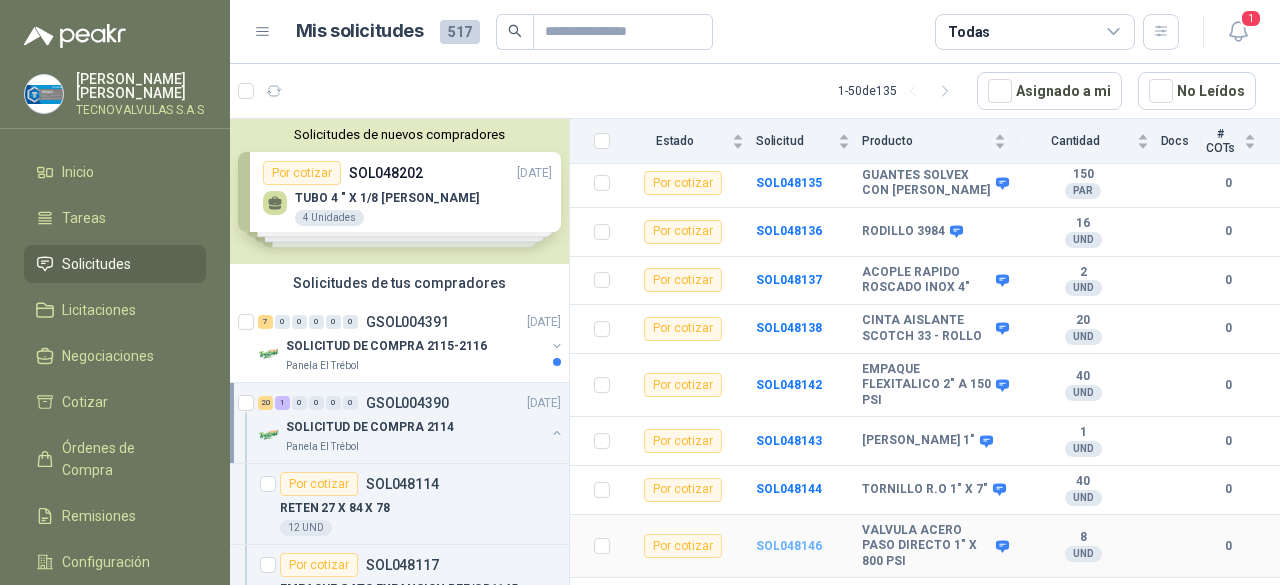 click on "SOL048146" at bounding box center [789, 546] 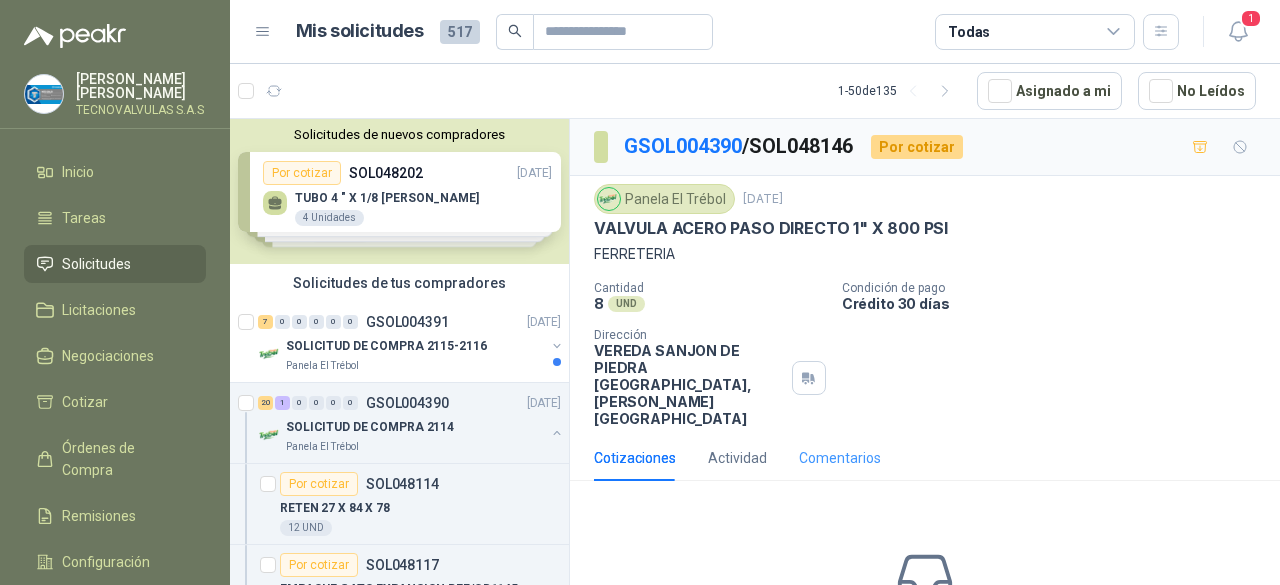 scroll, scrollTop: 124, scrollLeft: 0, axis: vertical 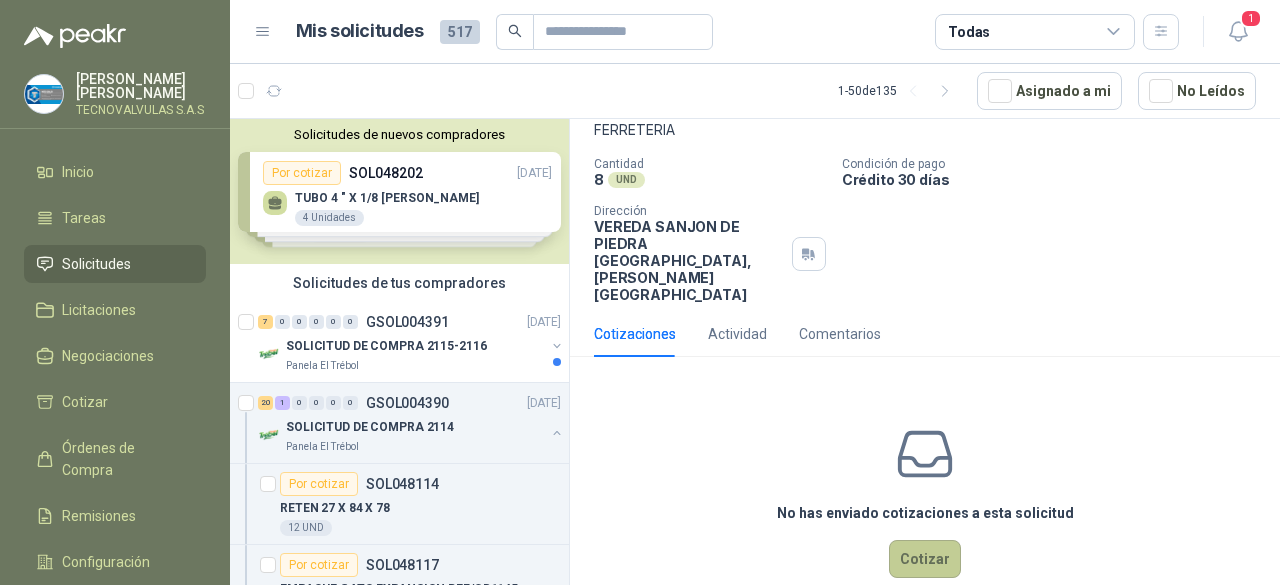click on "Cotizar" at bounding box center [925, 559] 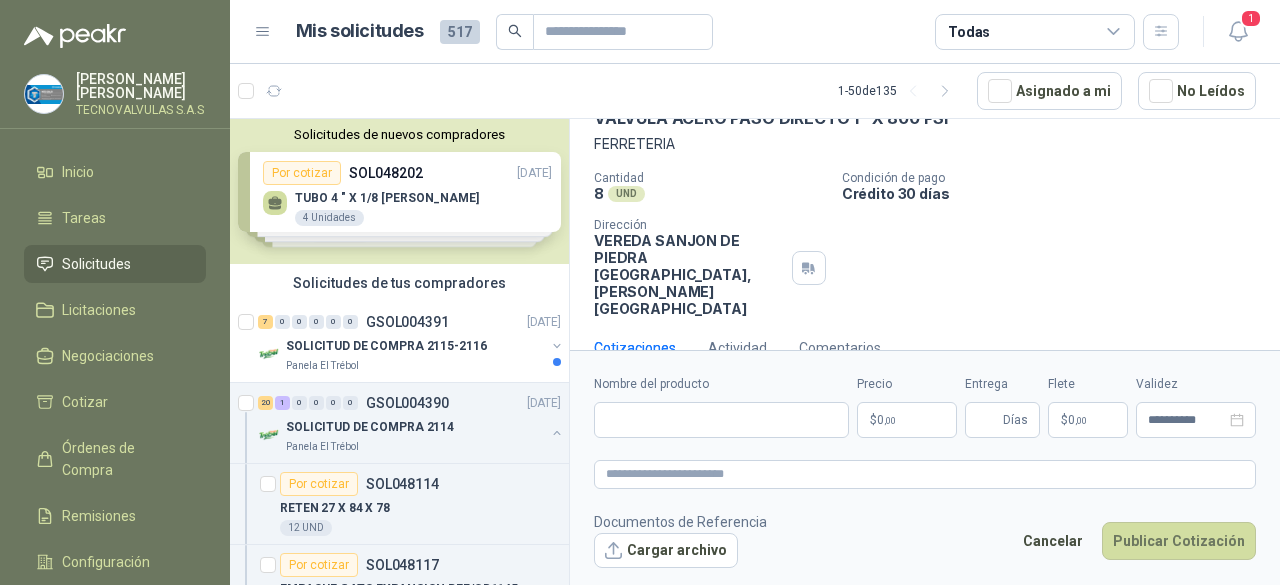 scroll, scrollTop: 0, scrollLeft: 0, axis: both 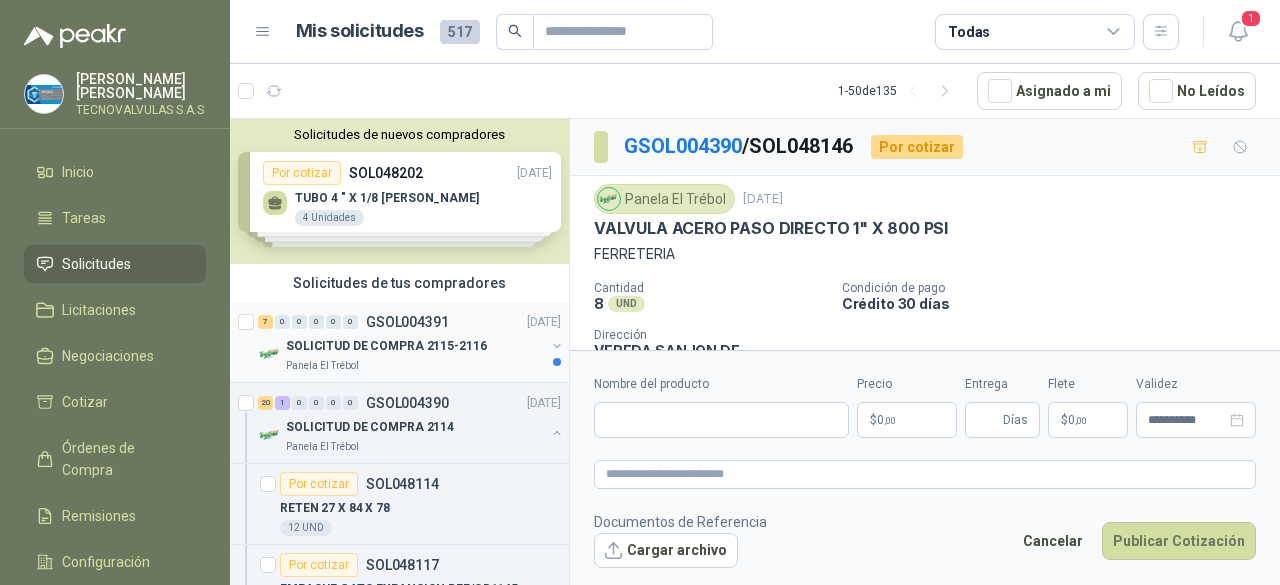 click on "SOLICITUD DE COMPRA 2115-2116" at bounding box center [386, 346] 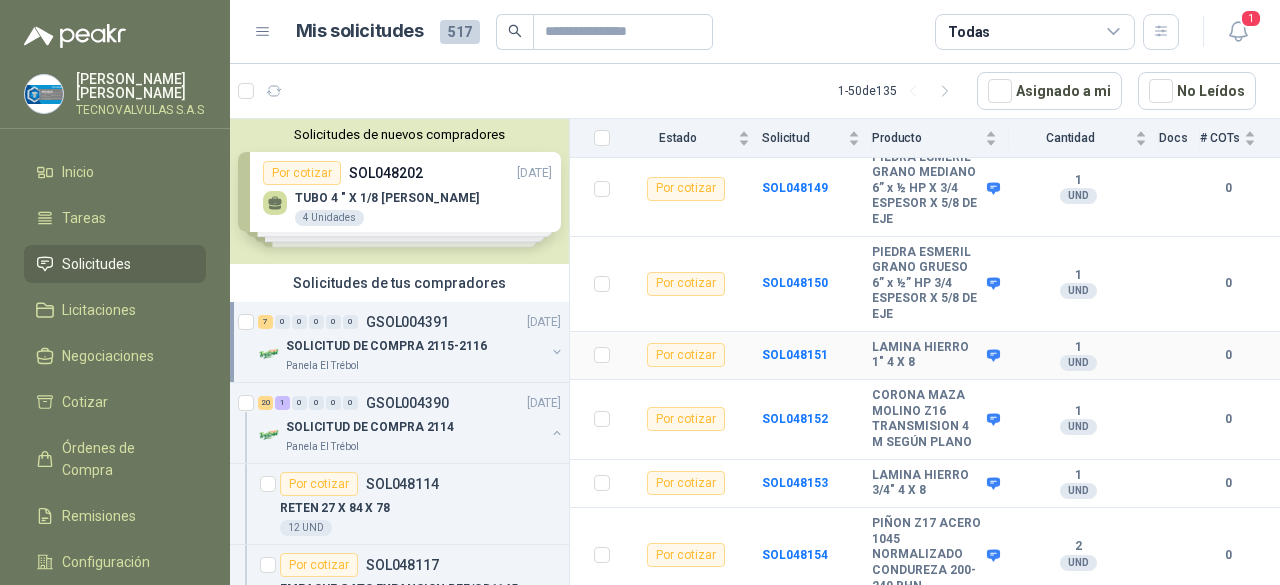 scroll, scrollTop: 346, scrollLeft: 0, axis: vertical 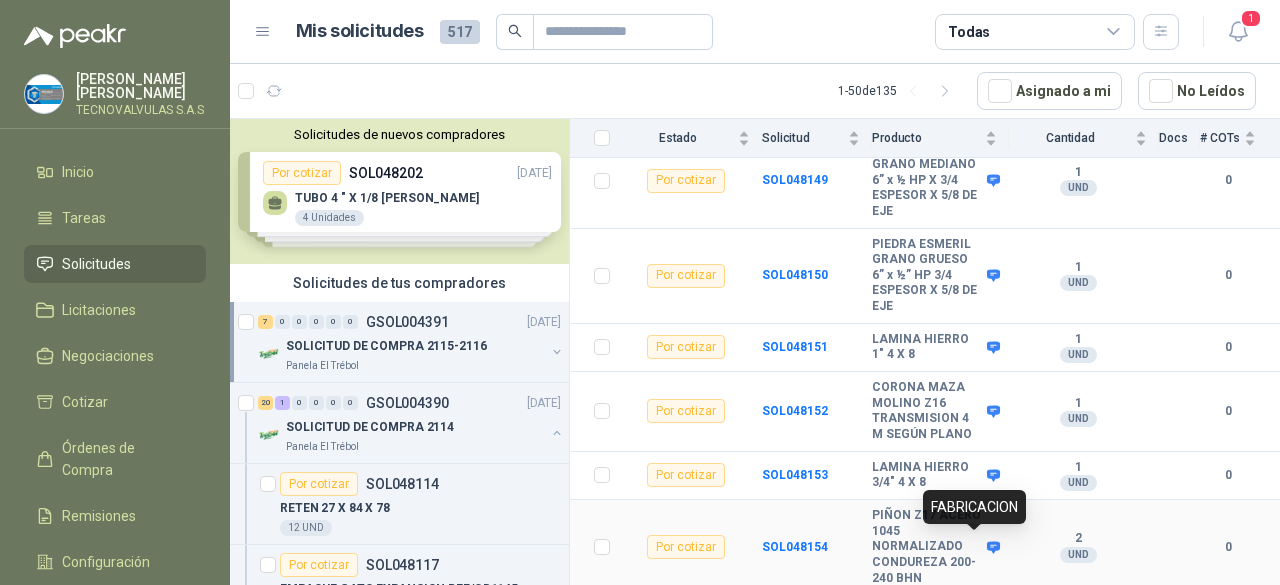 click 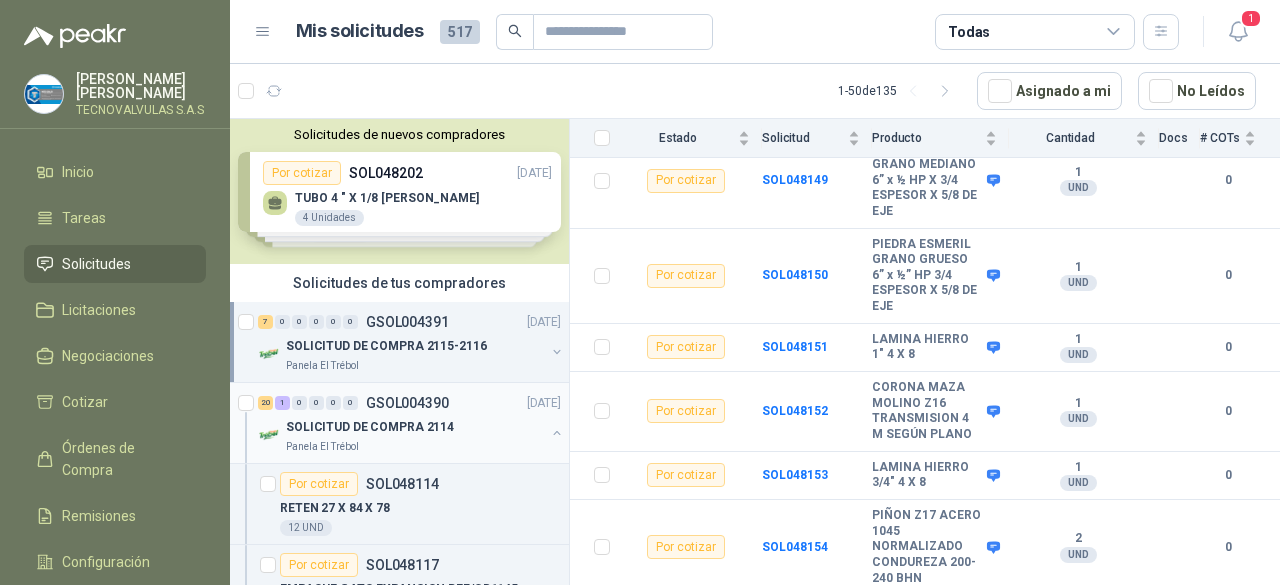 click on "20   1   0   0   0   0   GSOL004390 [DATE]" at bounding box center (411, 403) 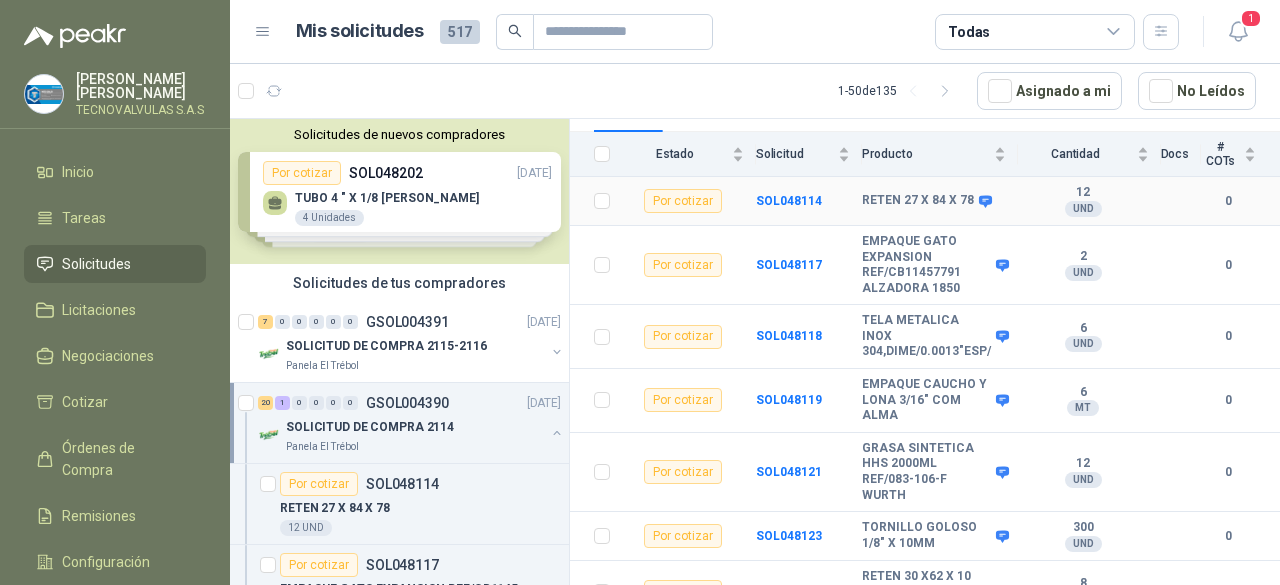 scroll, scrollTop: 230, scrollLeft: 0, axis: vertical 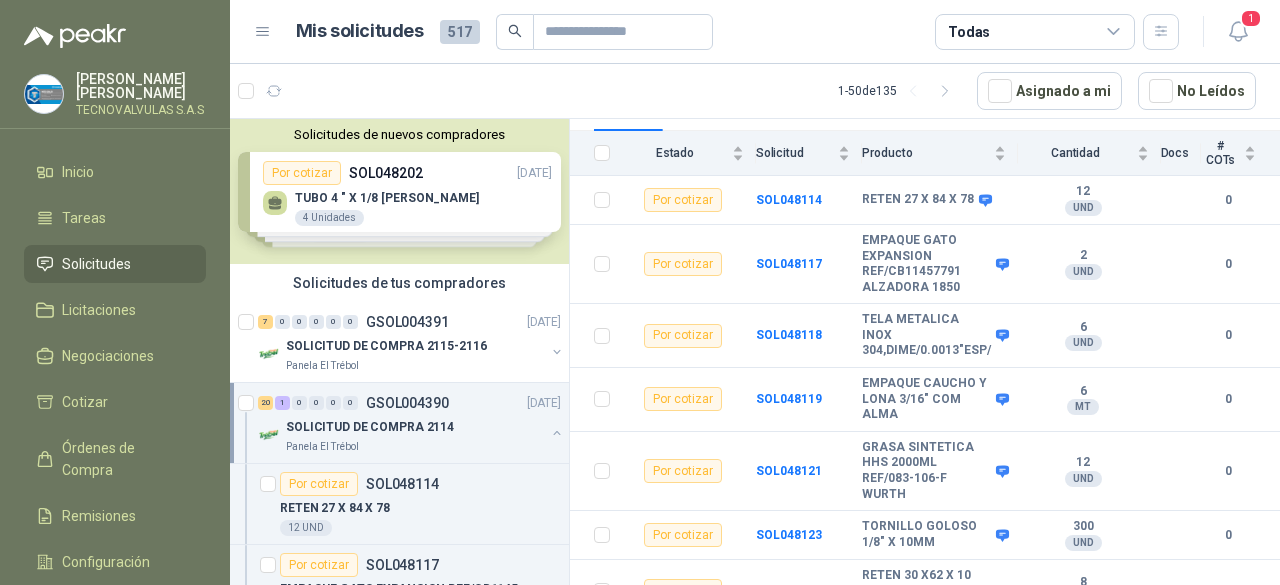 click at bounding box center (557, 433) 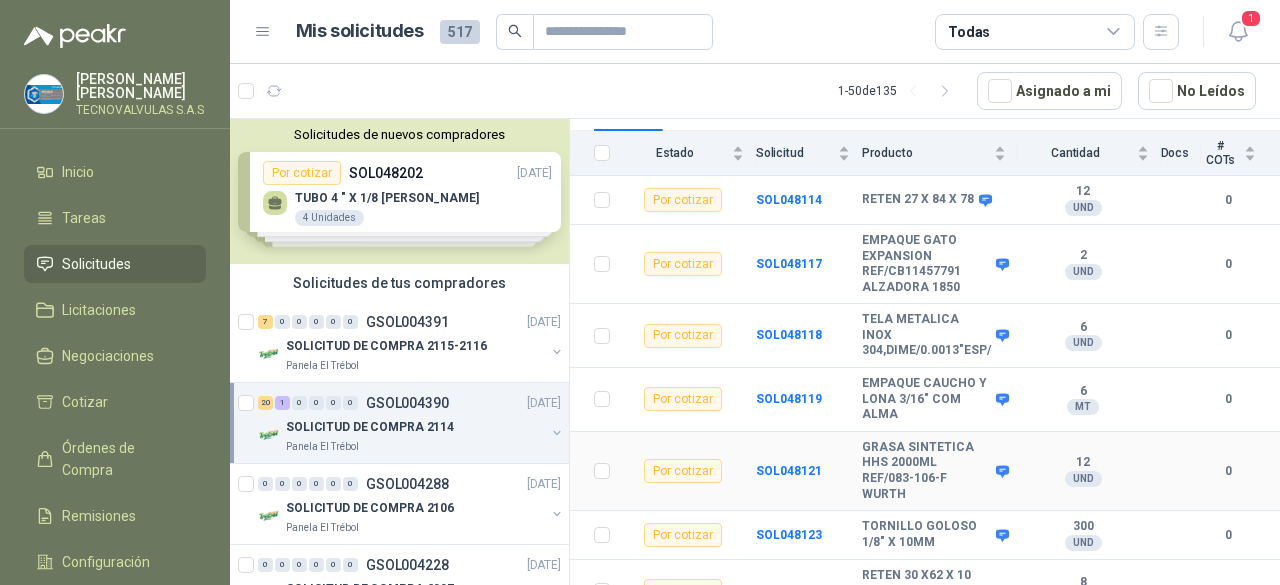 scroll, scrollTop: 6, scrollLeft: 0, axis: vertical 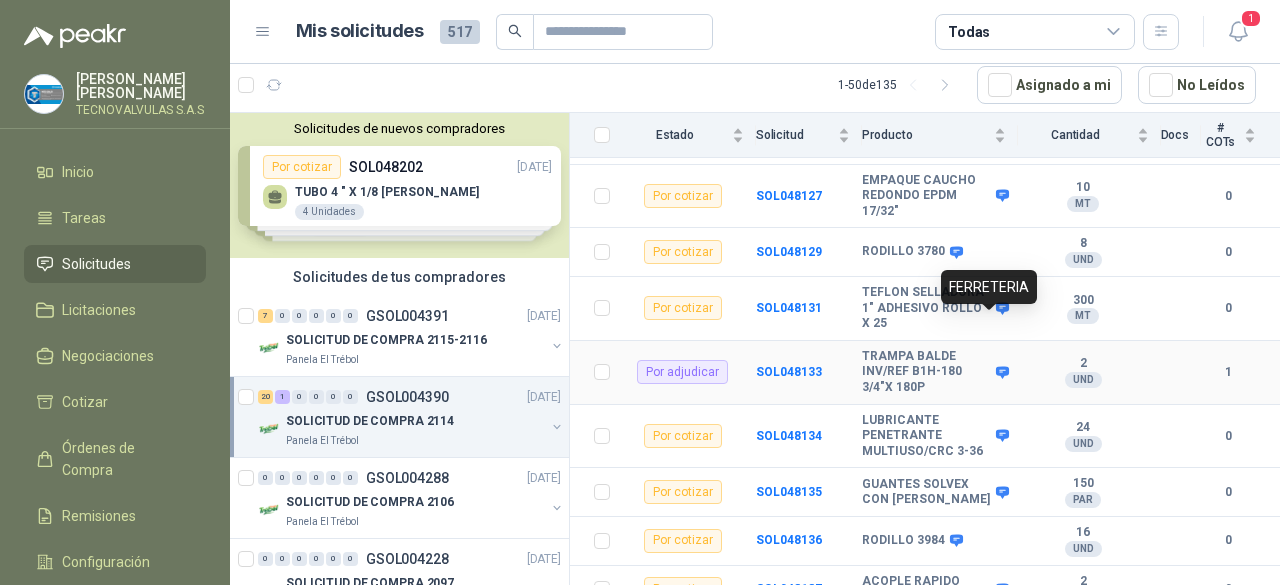 click 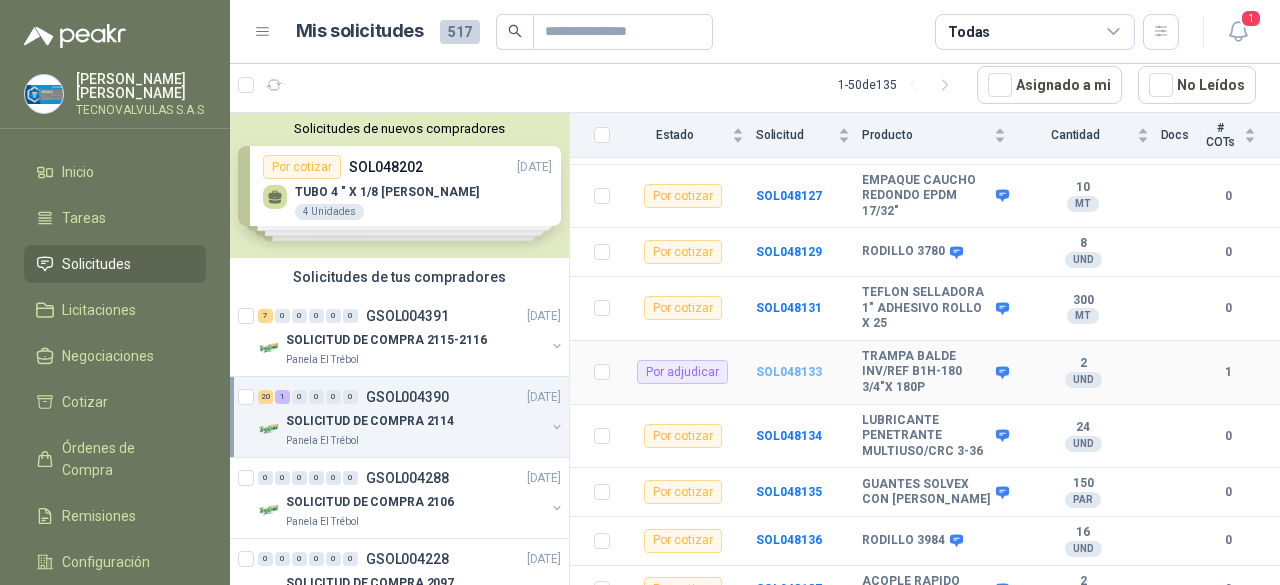 click on "SOL048133" at bounding box center (789, 372) 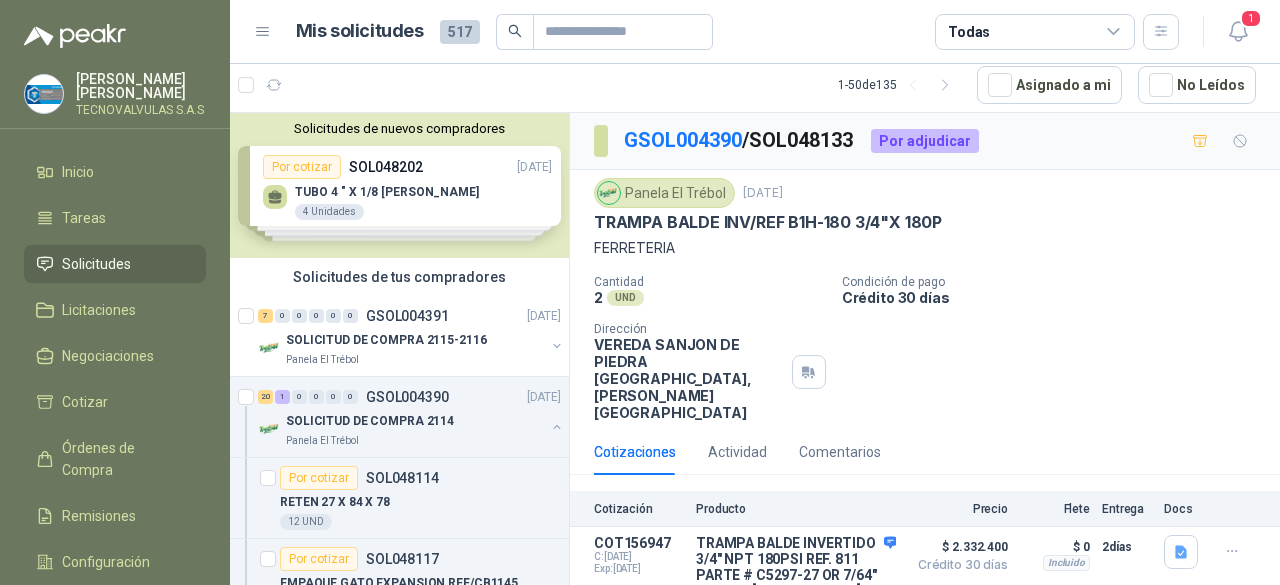 scroll, scrollTop: 44, scrollLeft: 0, axis: vertical 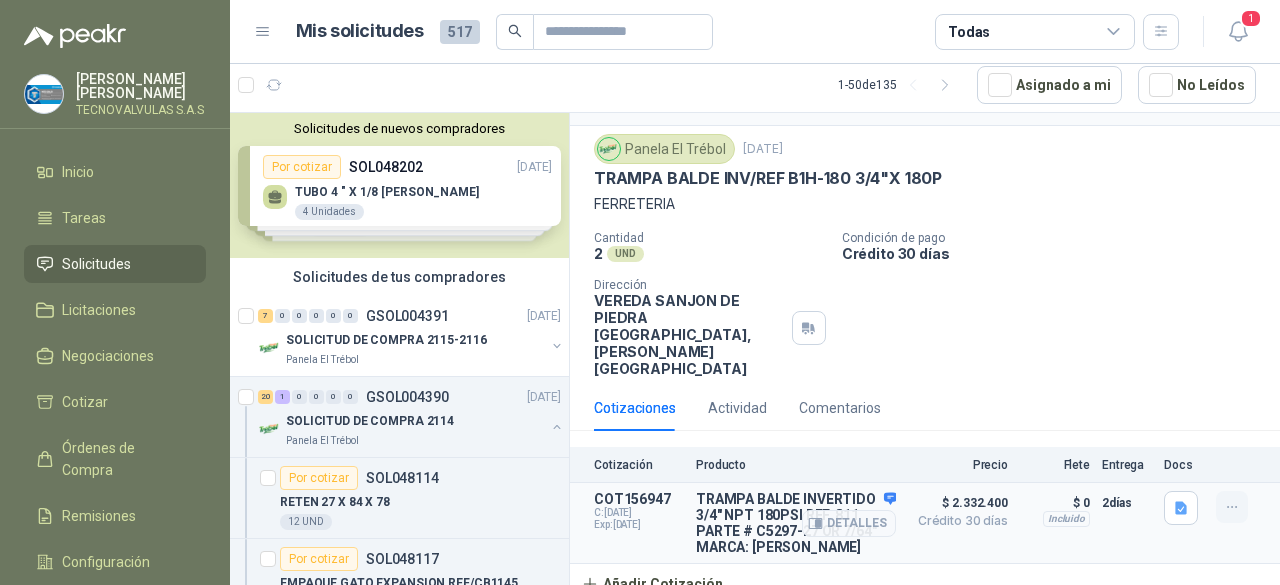 click 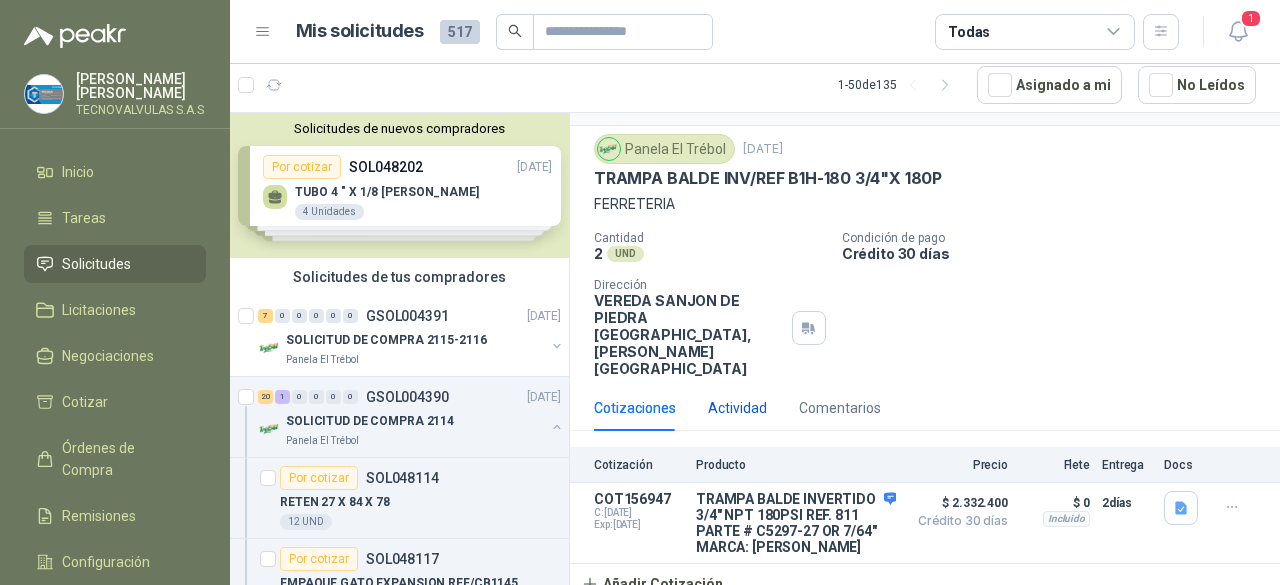 click on "Actividad" at bounding box center (737, 408) 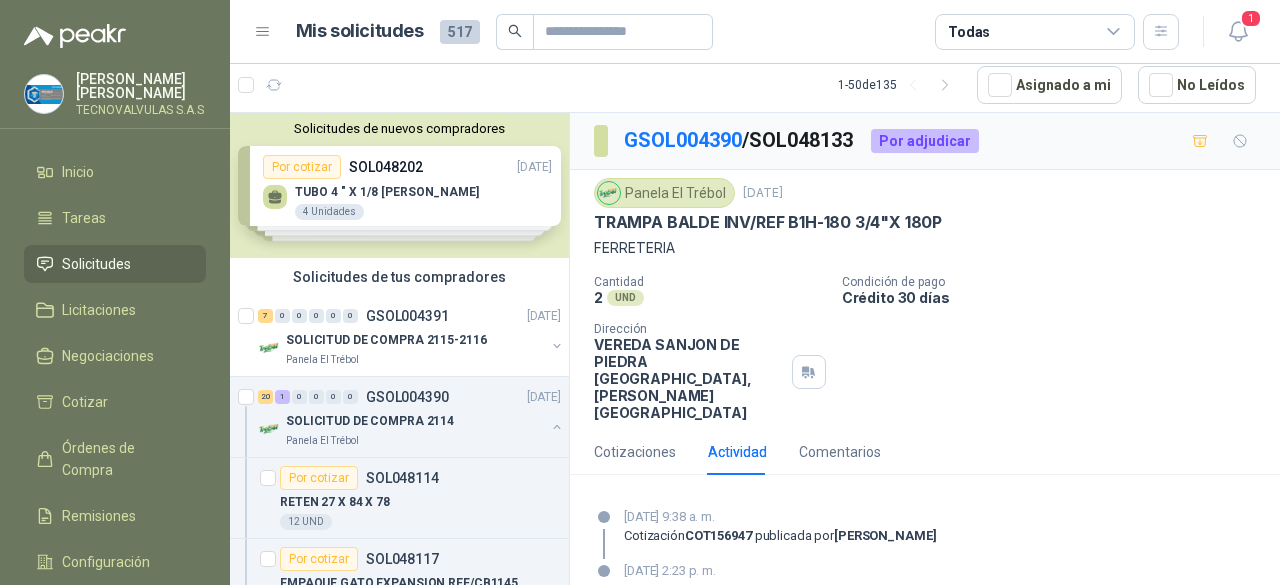 scroll, scrollTop: 53, scrollLeft: 0, axis: vertical 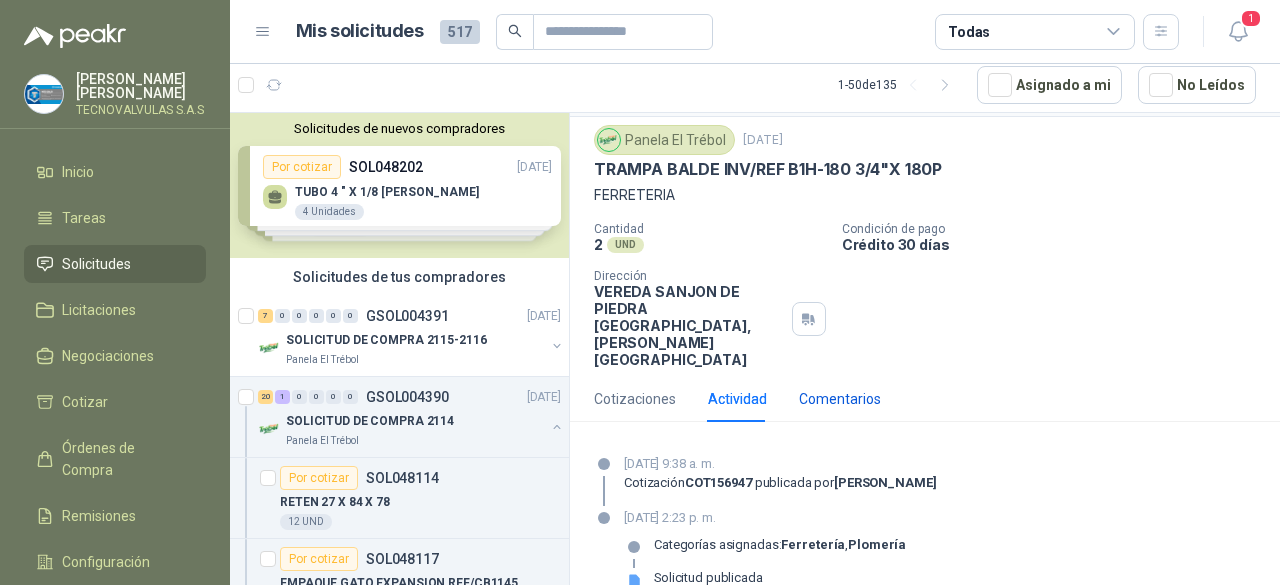 click on "Comentarios" at bounding box center (840, 399) 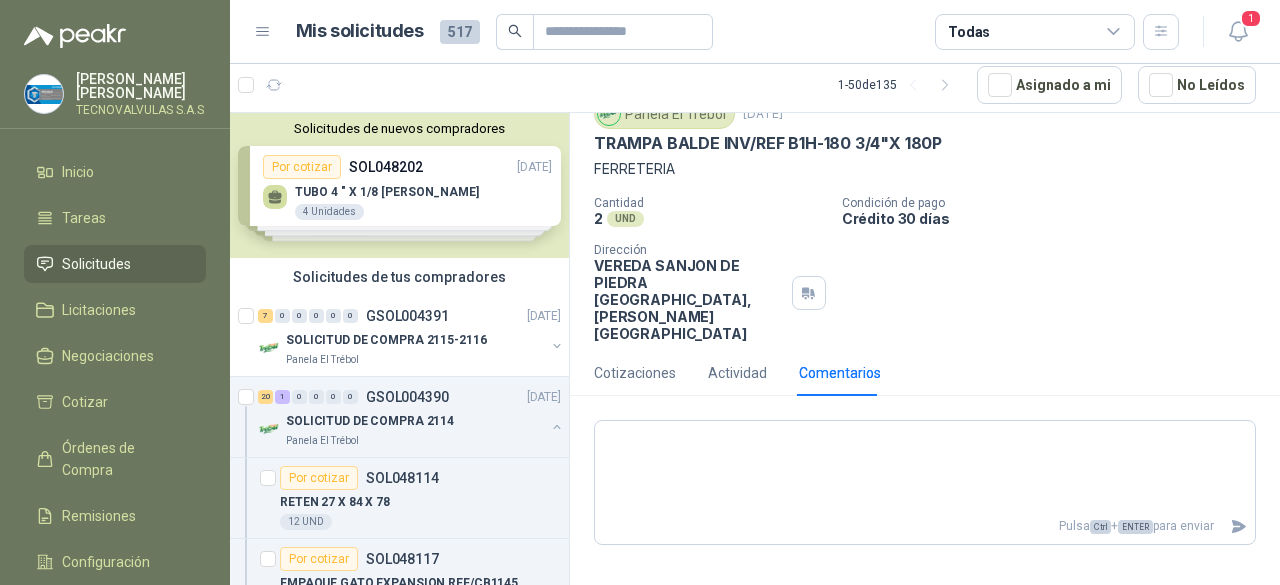 scroll, scrollTop: 0, scrollLeft: 0, axis: both 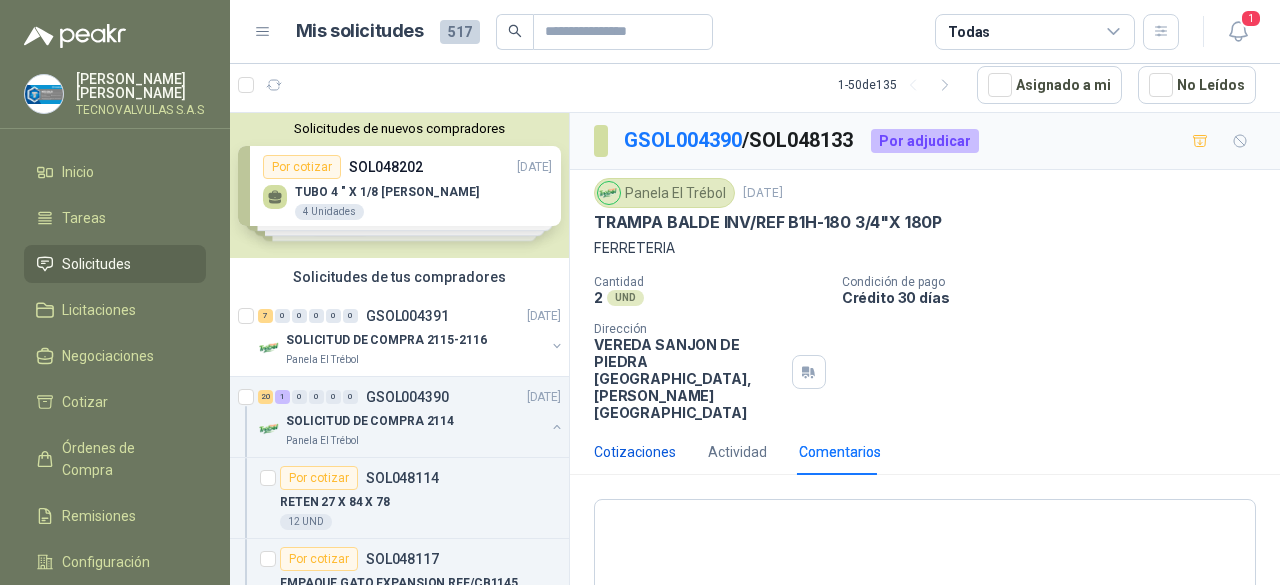 click on "Cotizaciones" at bounding box center [635, 452] 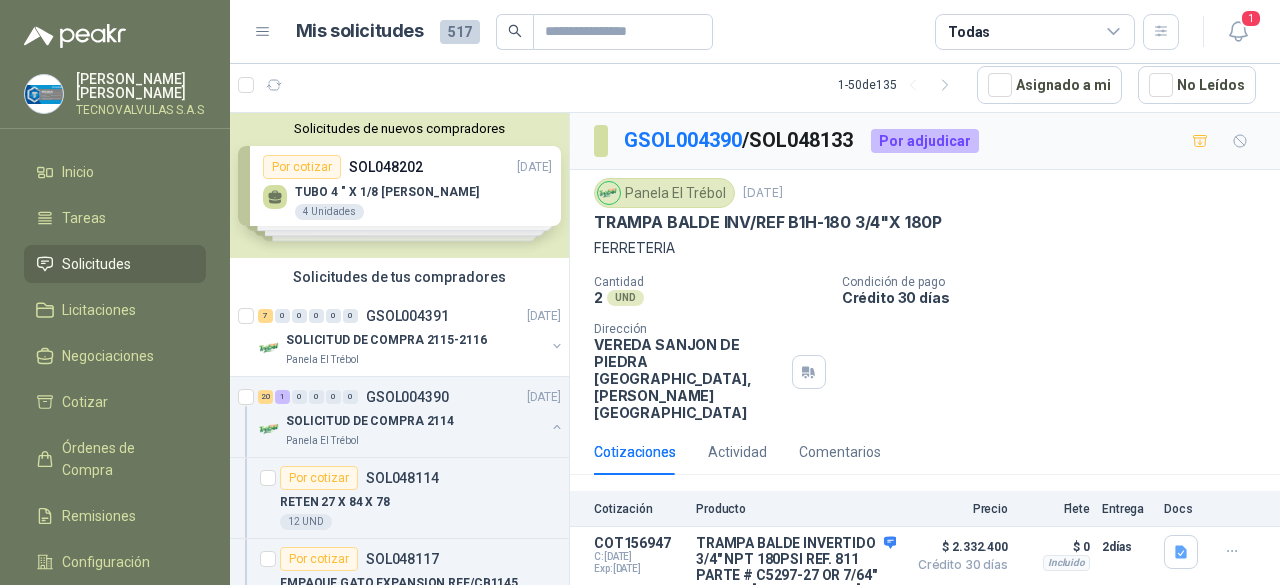 scroll, scrollTop: 44, scrollLeft: 0, axis: vertical 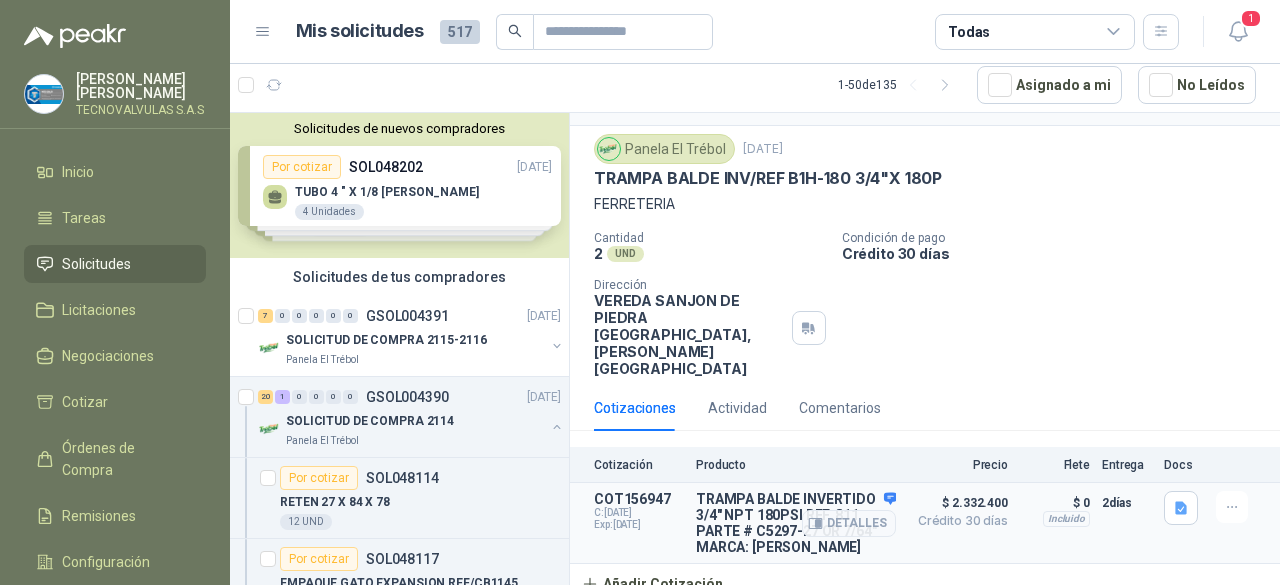 click on "$ 2.332.400" at bounding box center [958, 503] 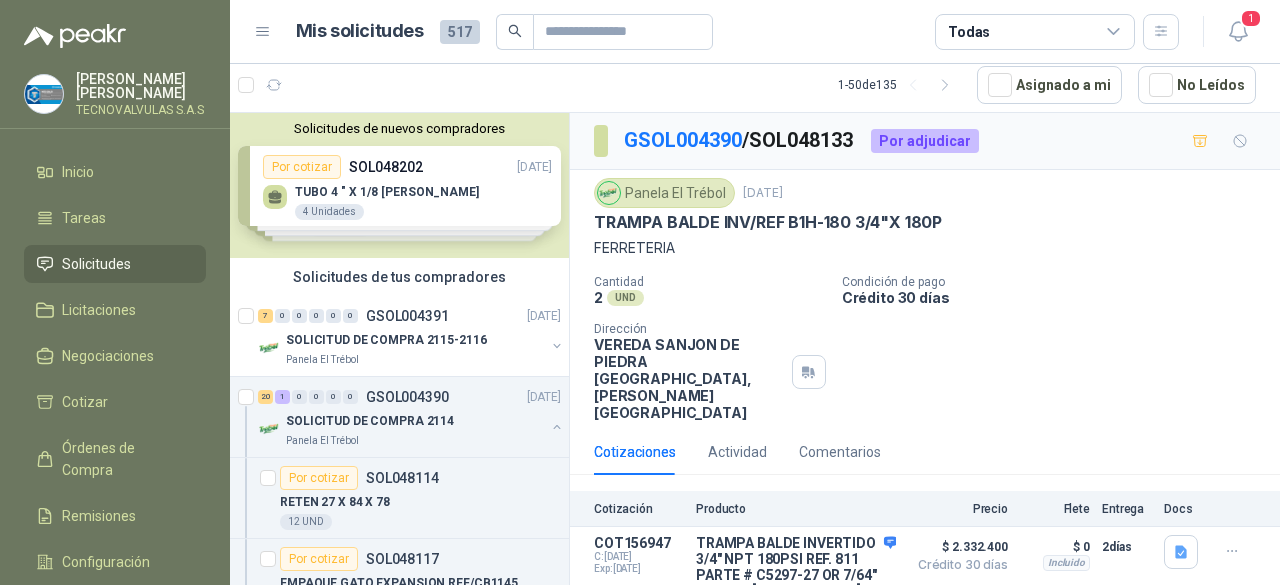 scroll, scrollTop: 44, scrollLeft: 0, axis: vertical 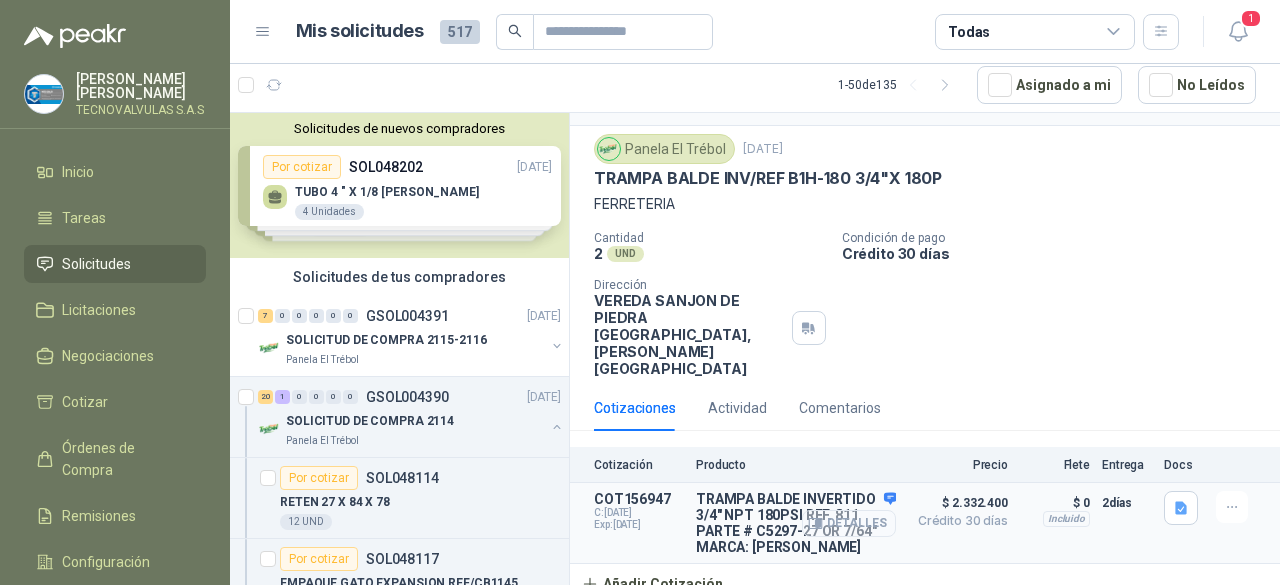 click on "Detalles" at bounding box center [849, 523] 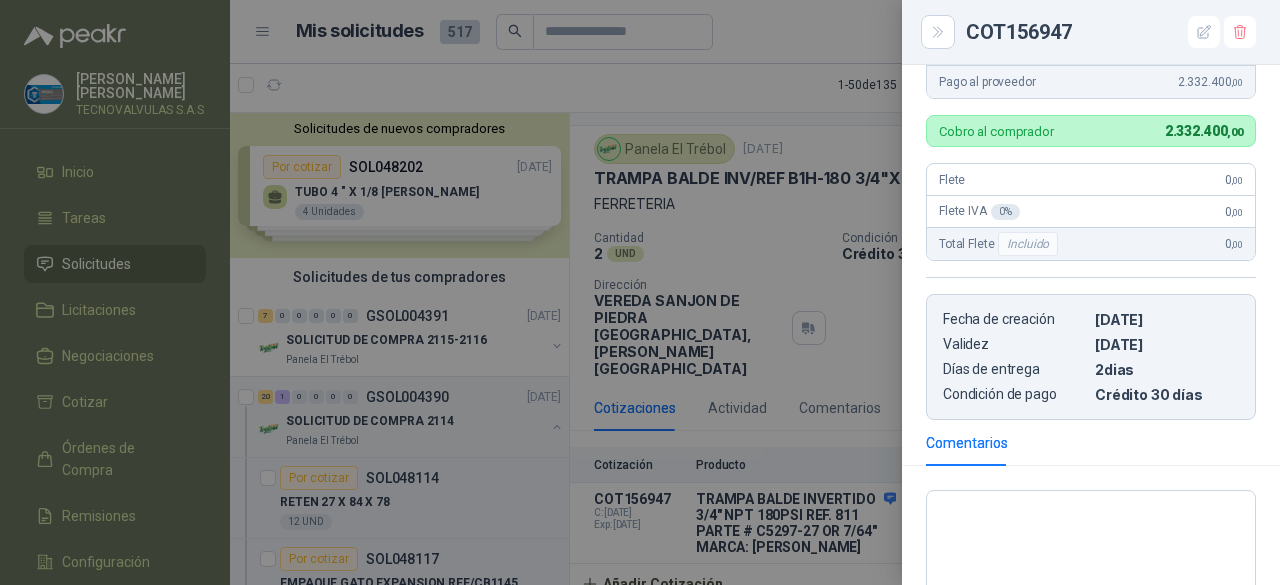 scroll, scrollTop: 495, scrollLeft: 0, axis: vertical 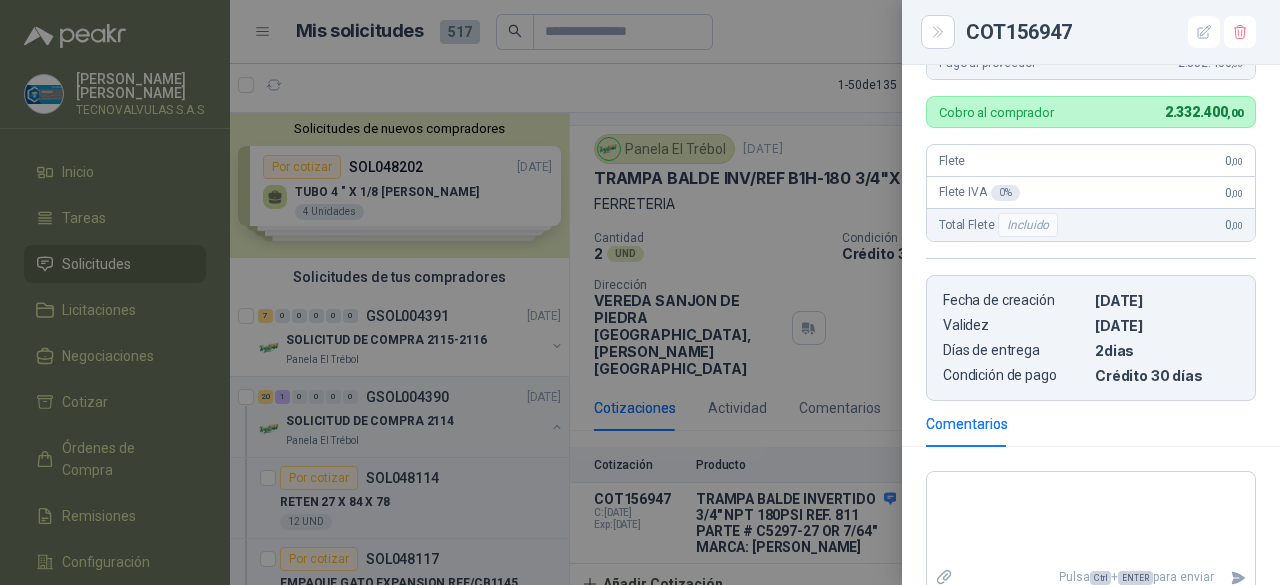 click at bounding box center [640, 292] 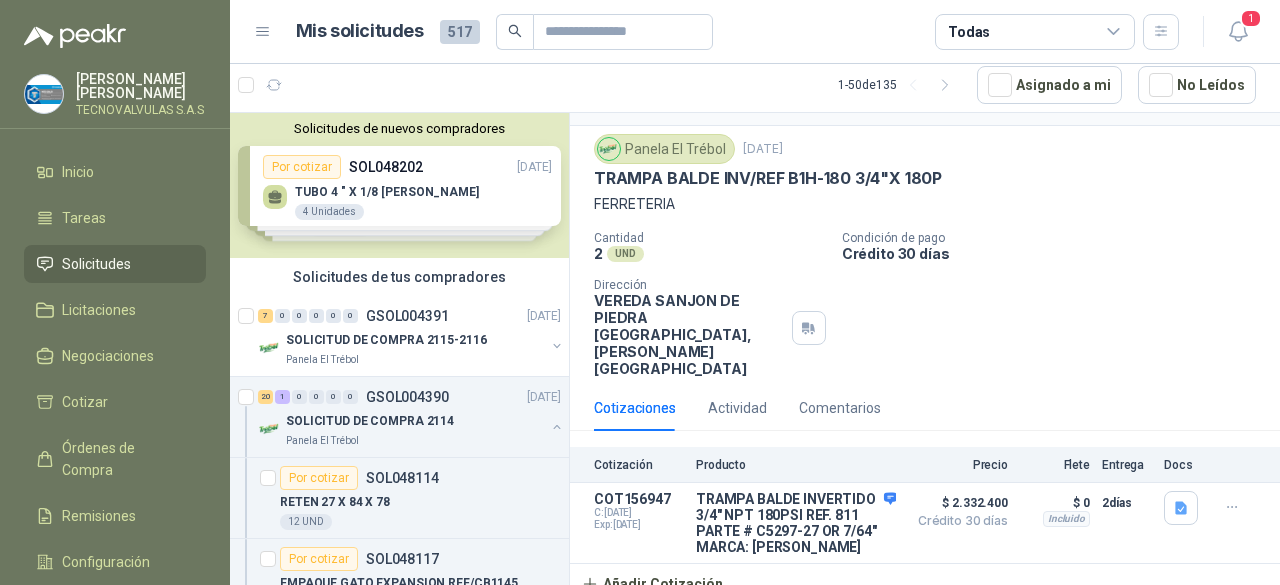 type 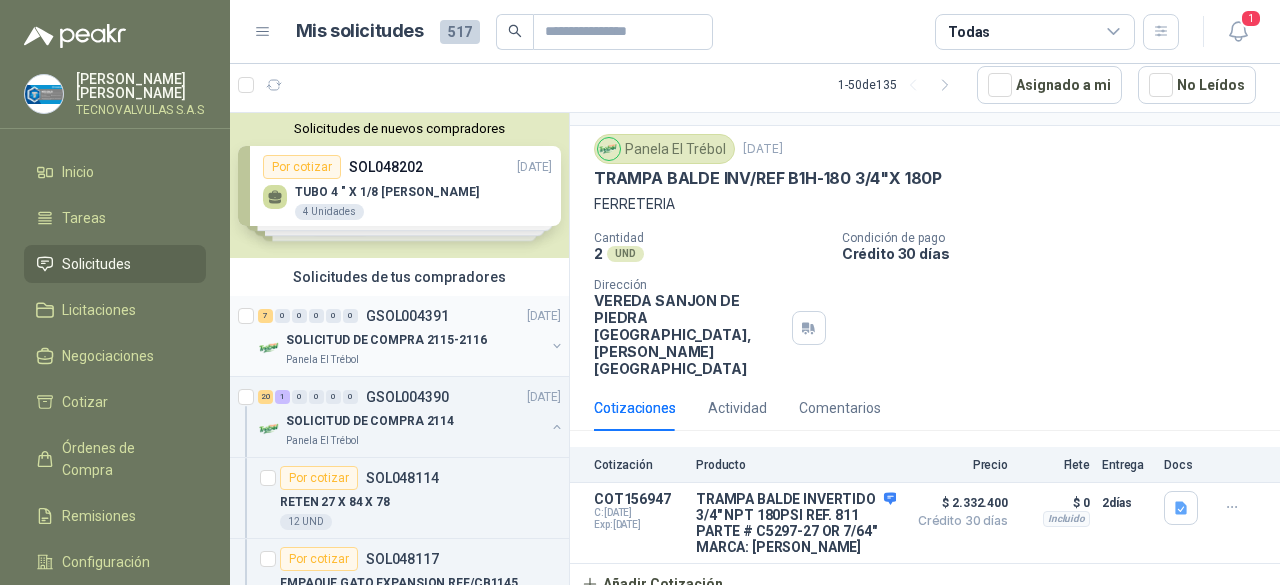 click on "7   0   0   0   0   0   GSOL004391 [DATE]" at bounding box center [411, 316] 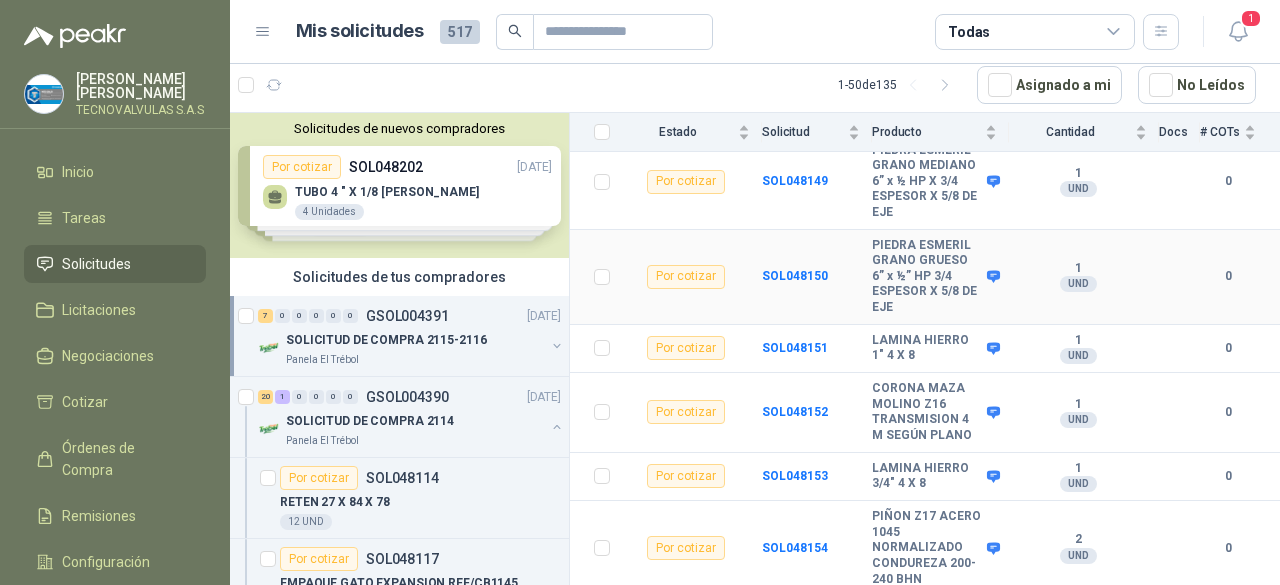 scroll, scrollTop: 346, scrollLeft: 0, axis: vertical 